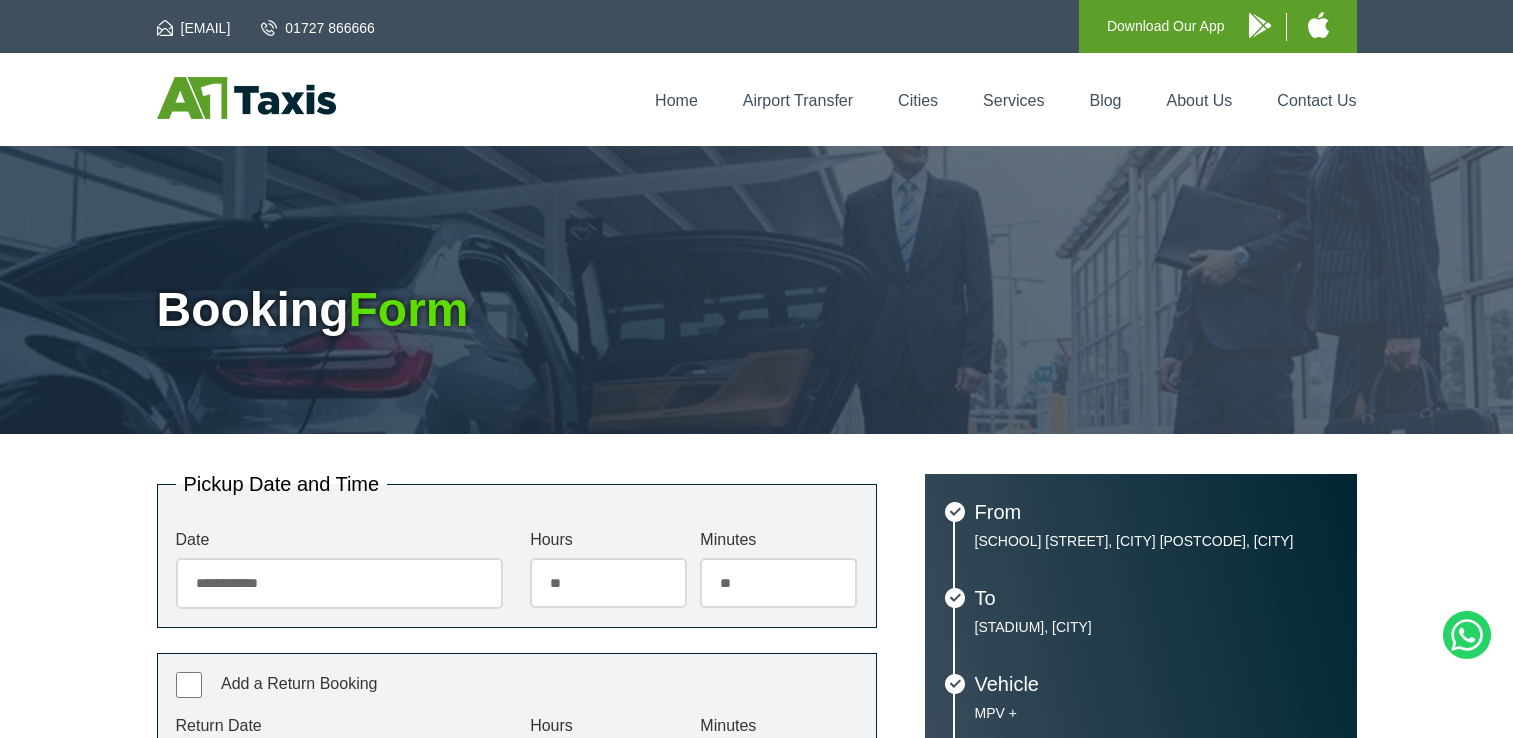 select on "**" 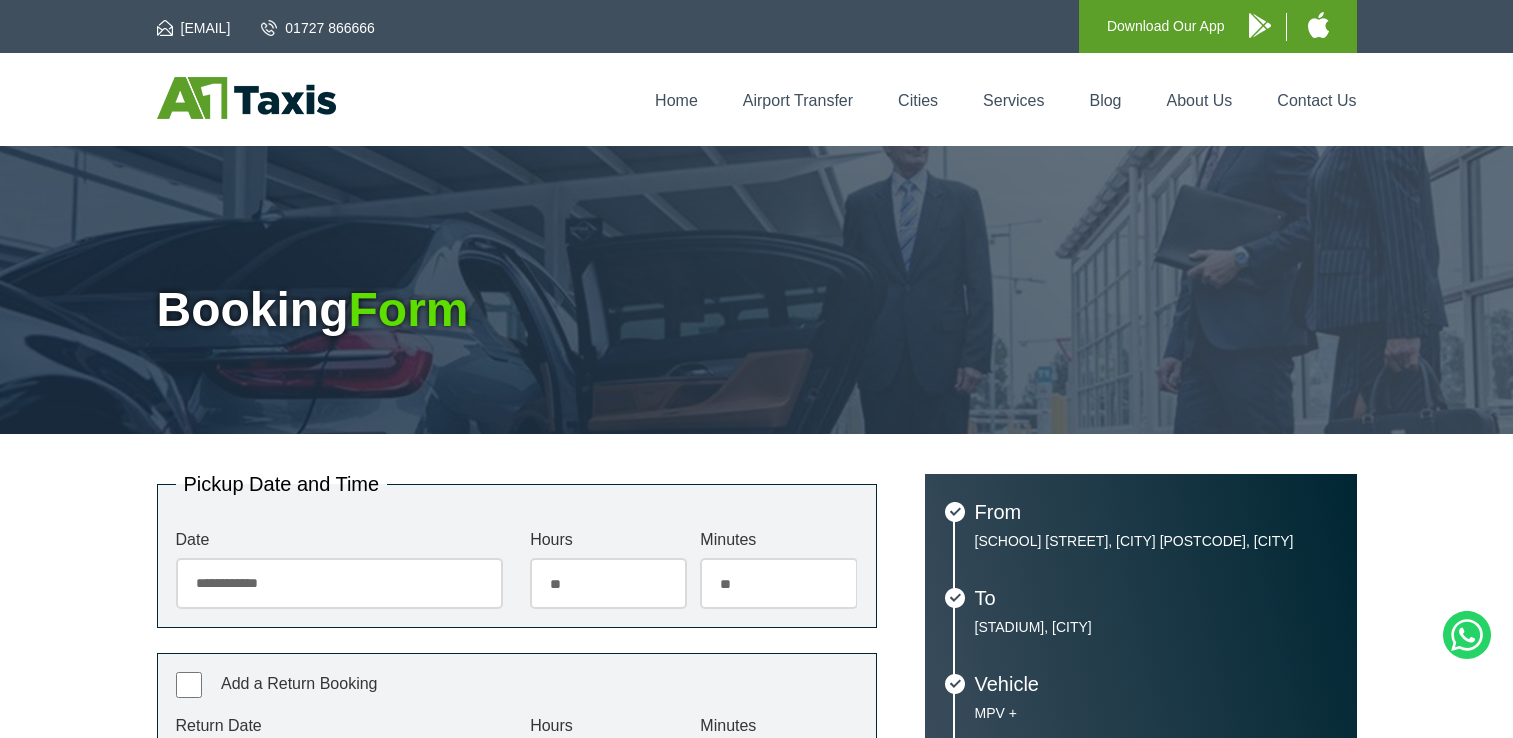 scroll, scrollTop: 400, scrollLeft: 0, axis: vertical 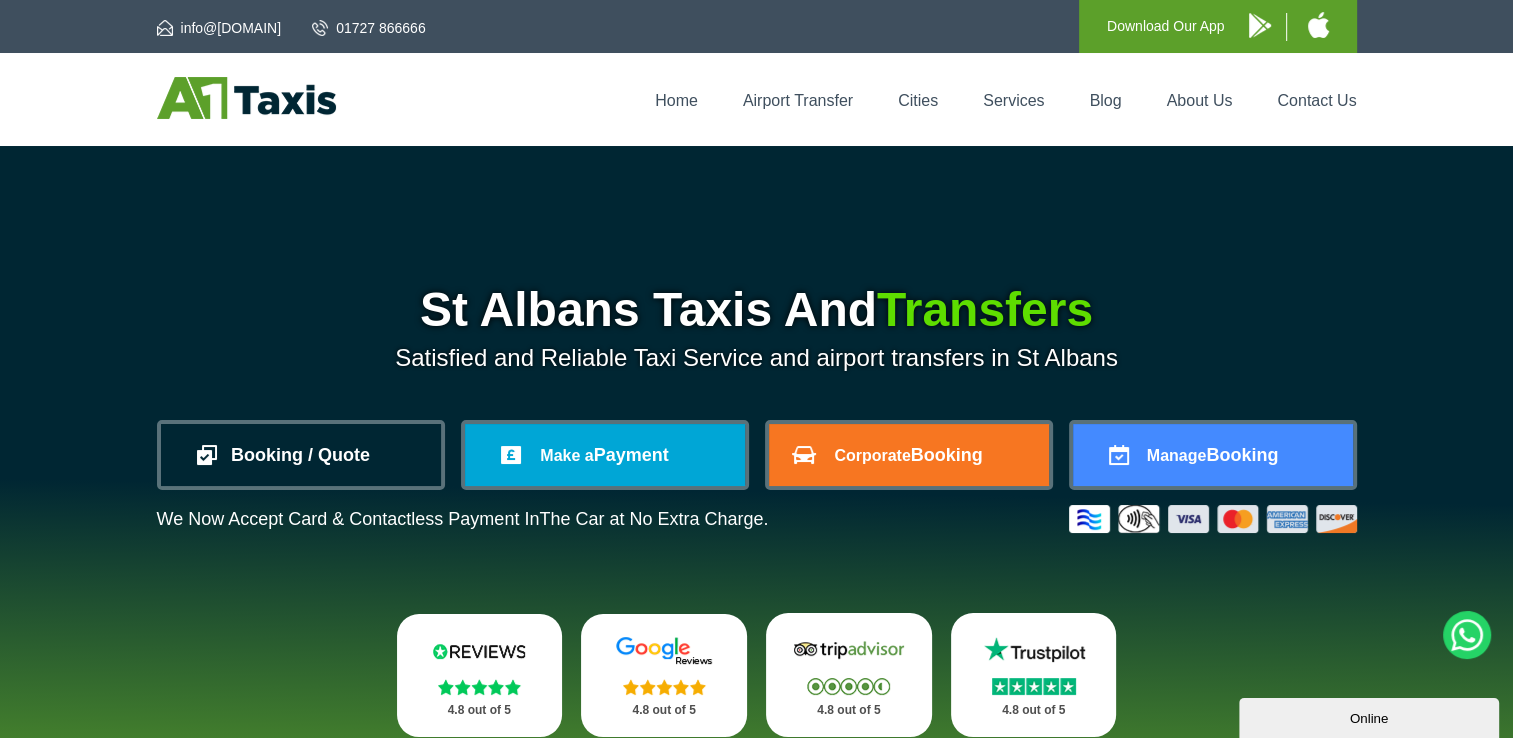 click on "Booking / Quote" at bounding box center (301, 455) 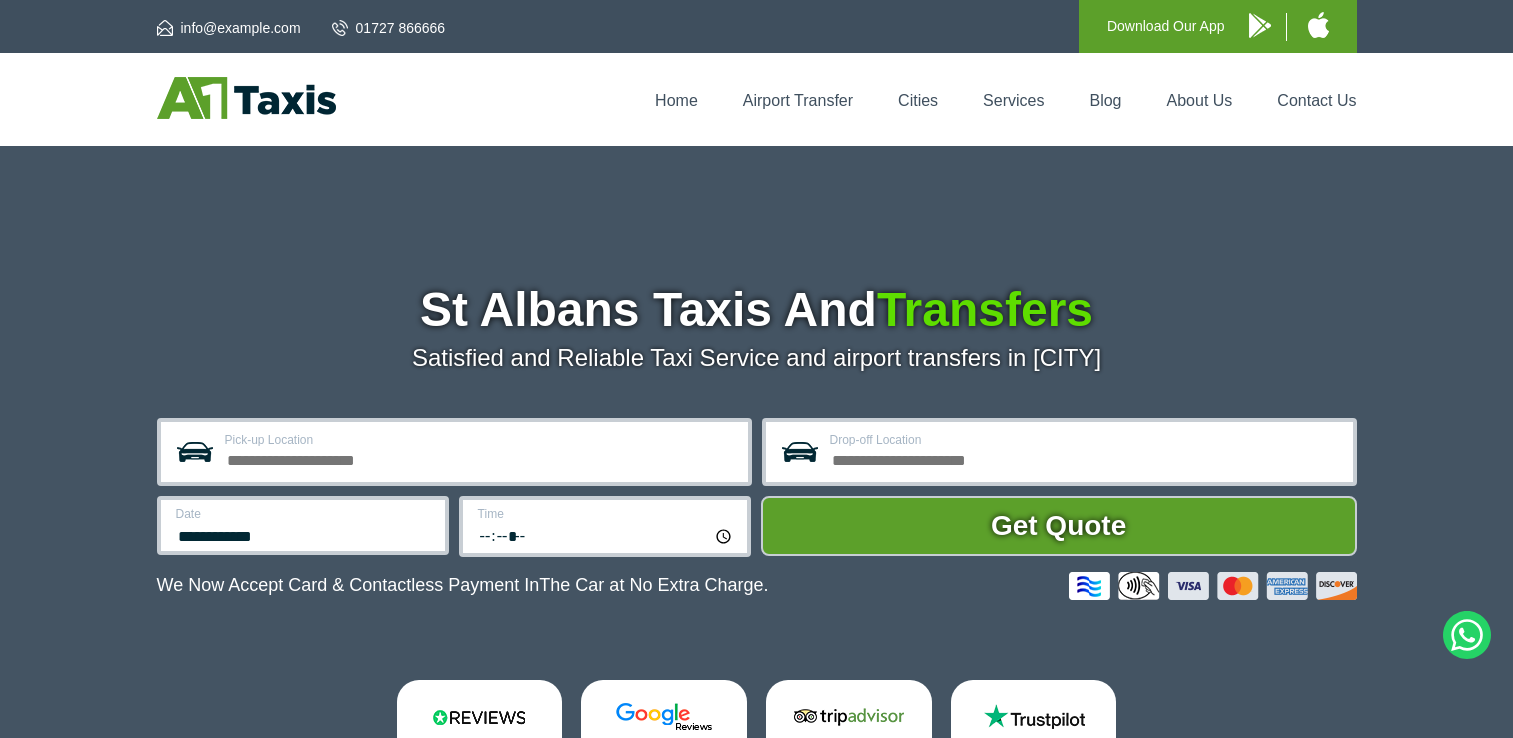 scroll, scrollTop: 0, scrollLeft: 0, axis: both 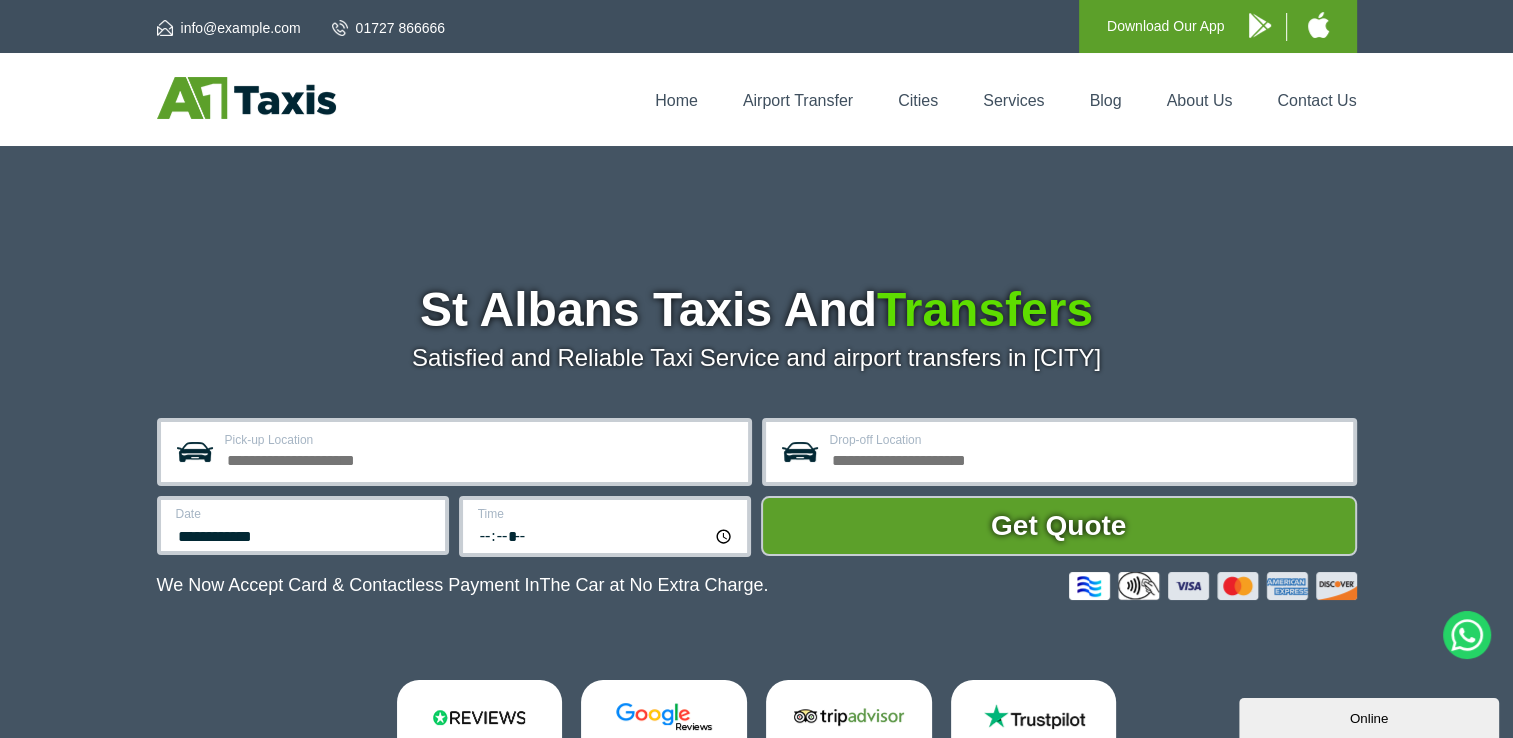 click on "Pick-up Location" at bounding box center (480, 458) 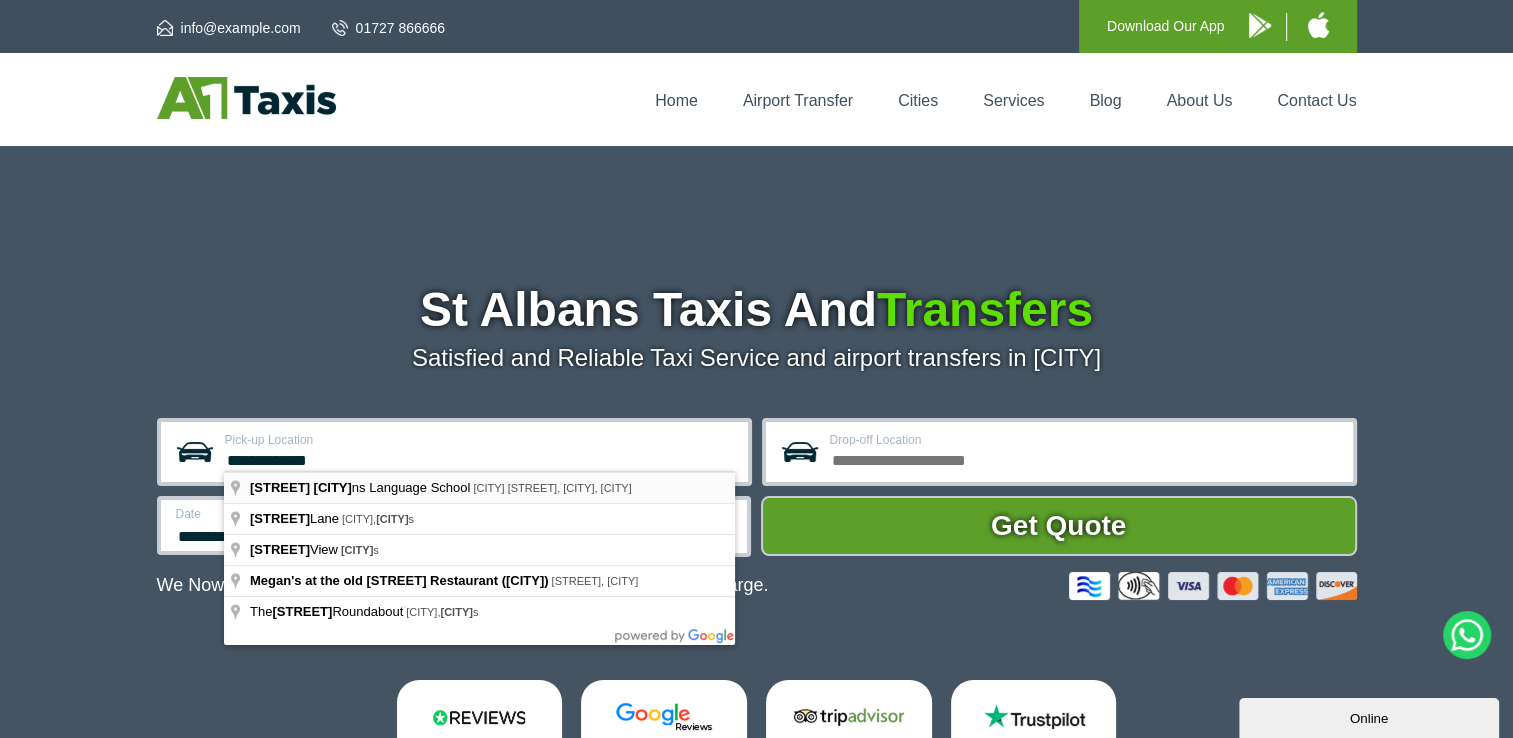 type on "**********" 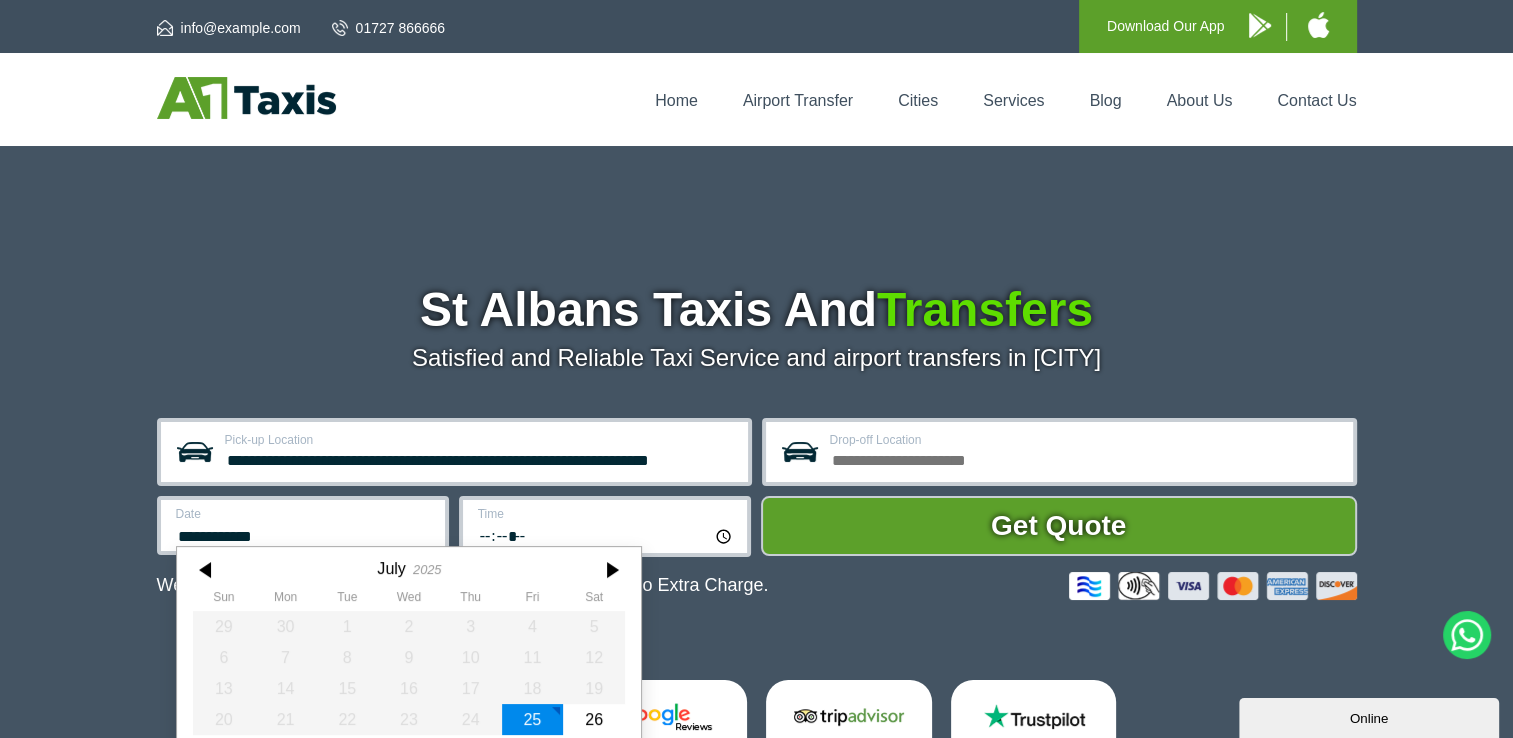 scroll, scrollTop: 92, scrollLeft: 0, axis: vertical 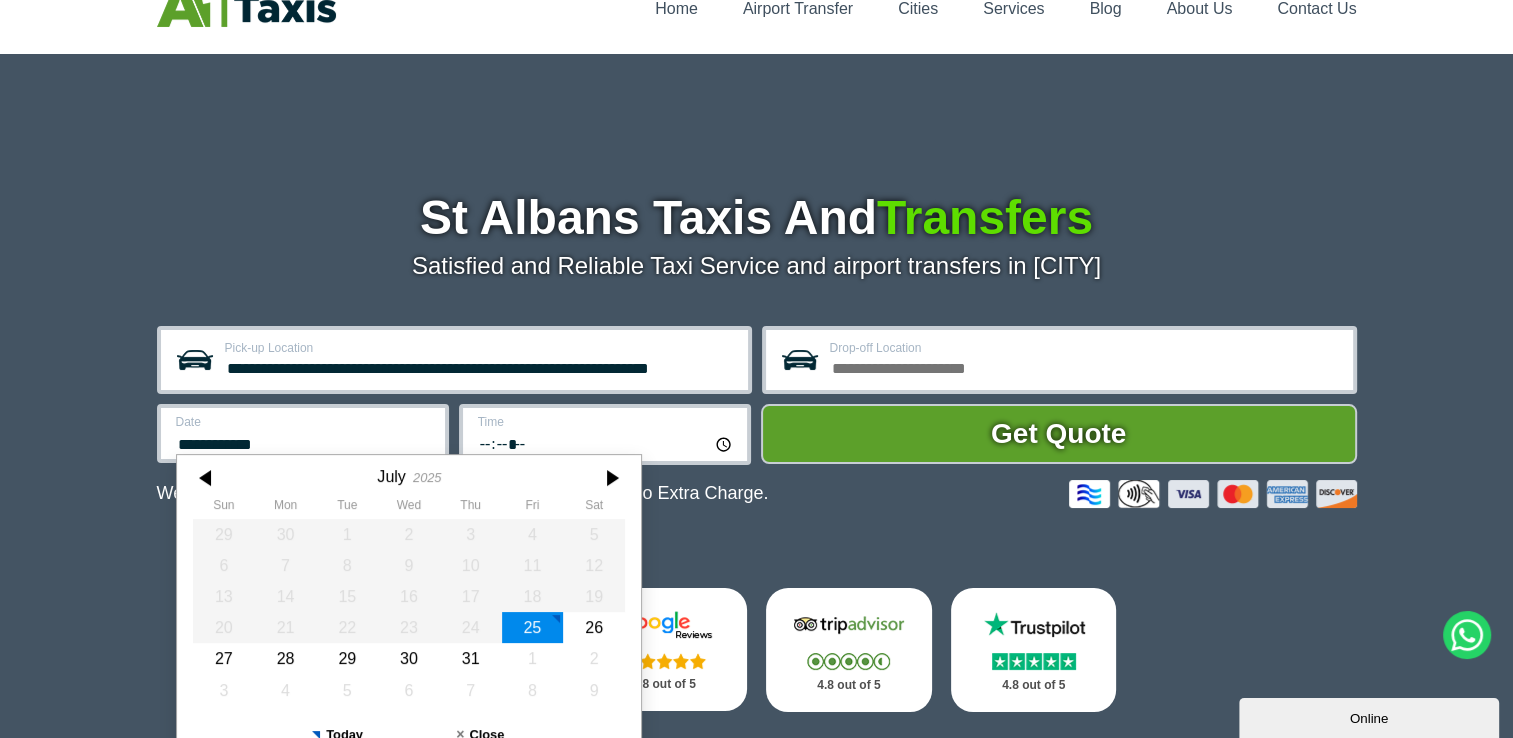 click on "**********" at bounding box center [303, 433] 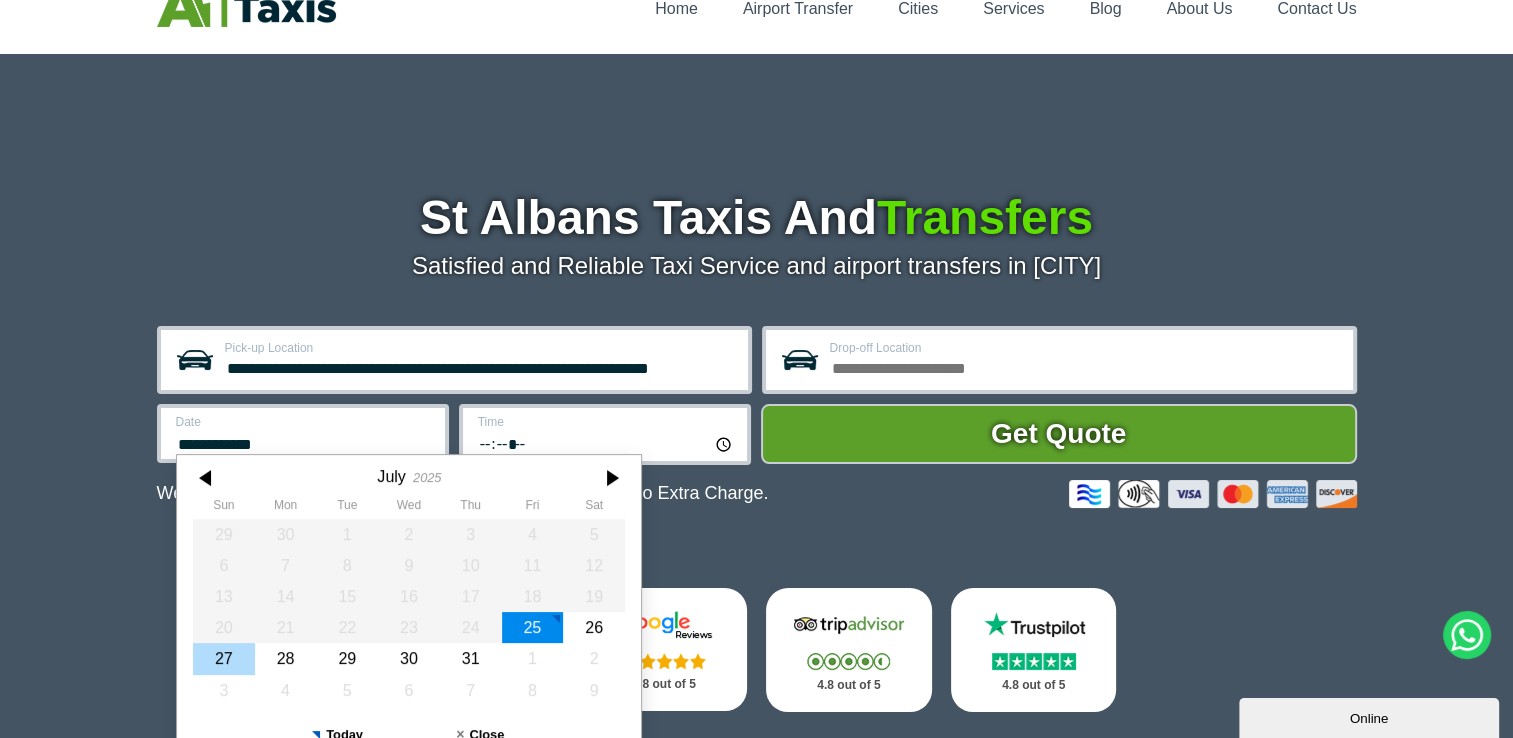 click on "27" at bounding box center (224, 658) 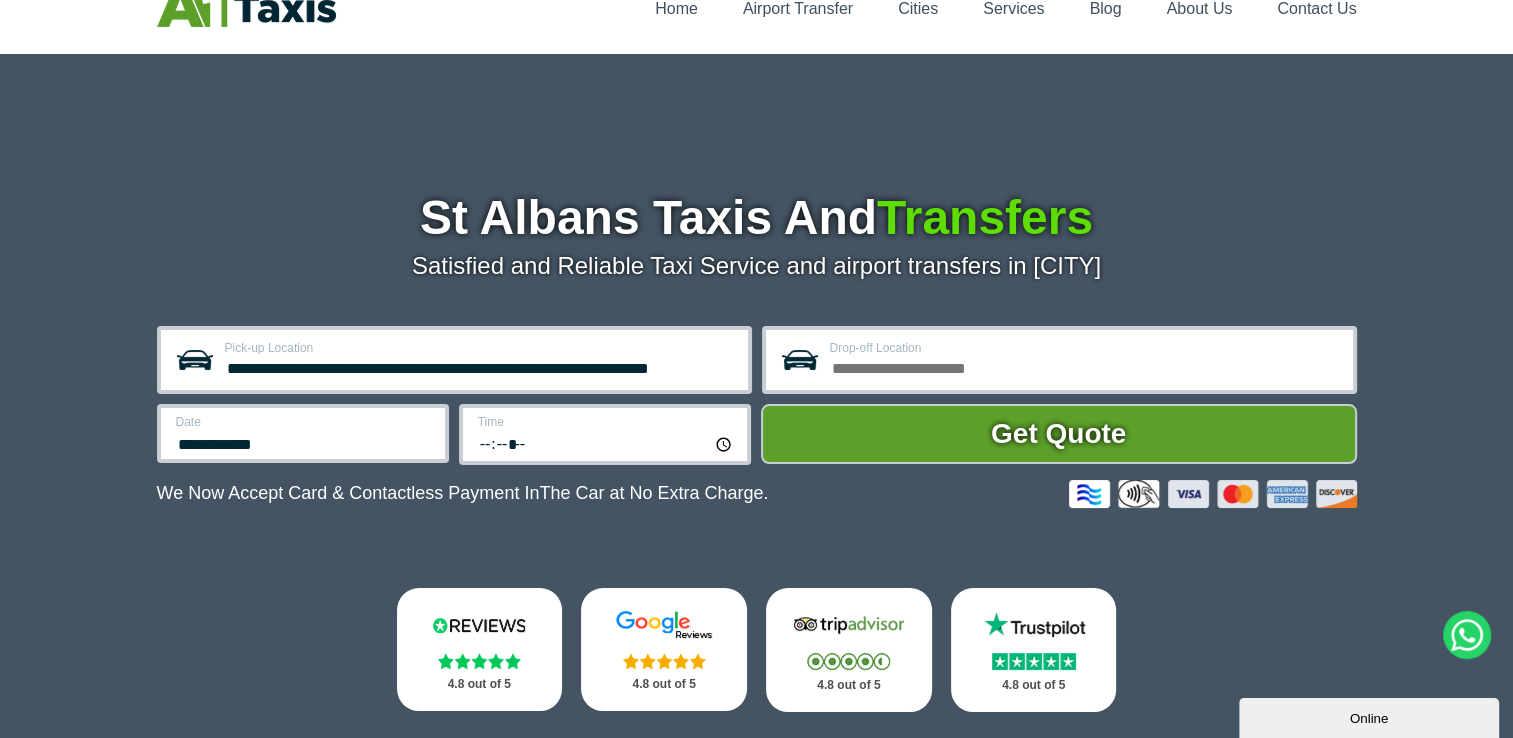 click on "*****" at bounding box center [606, 443] 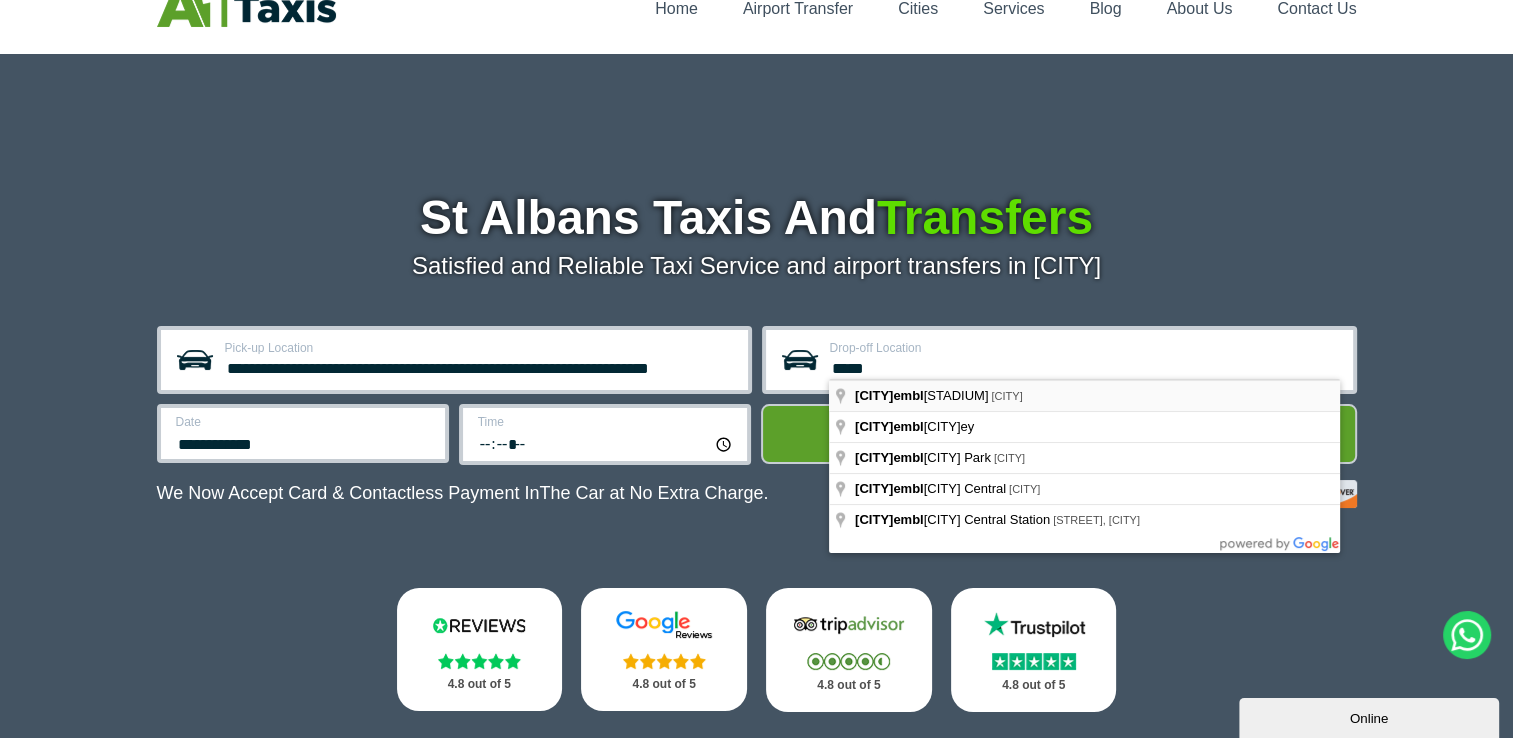 type on "**********" 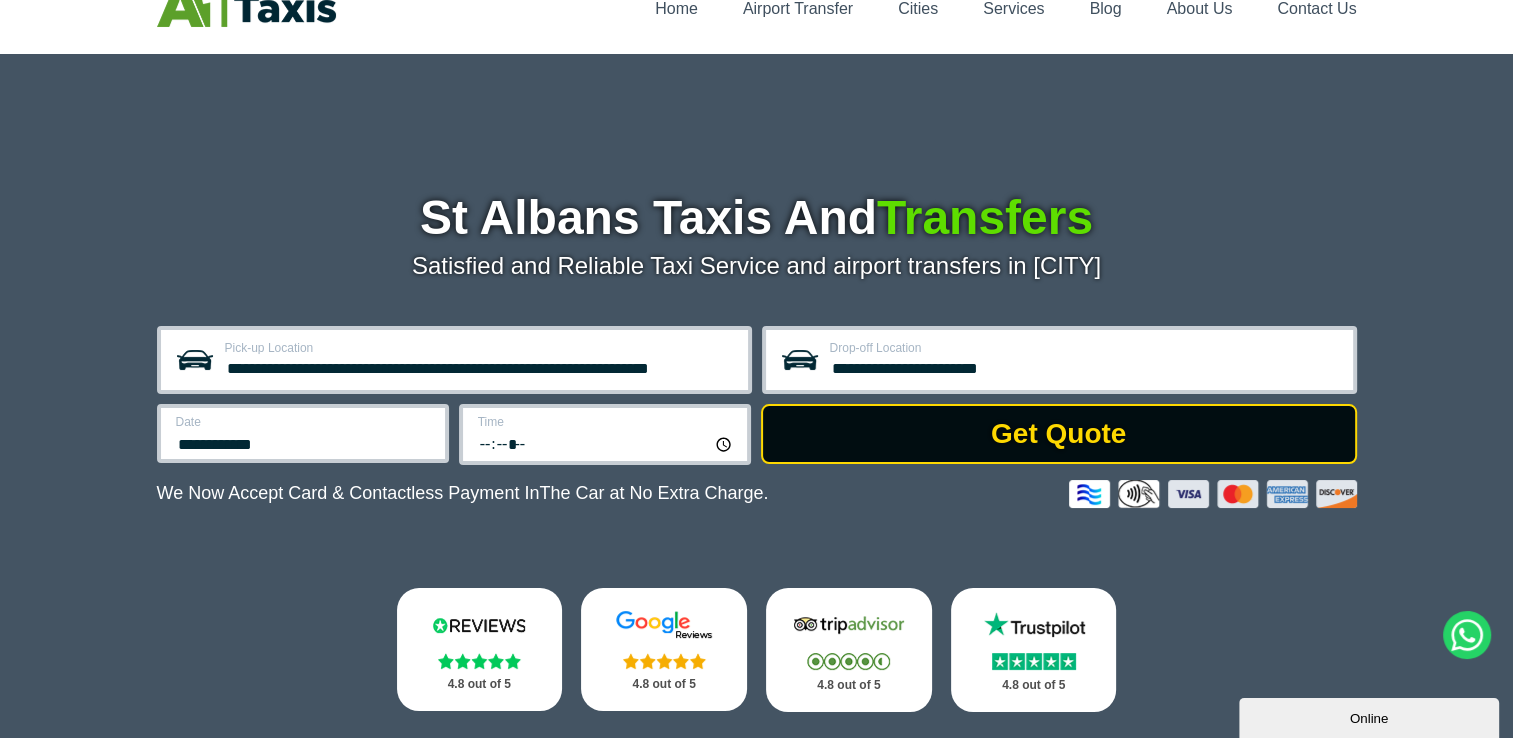 click on "Get Quote" at bounding box center (1059, 434) 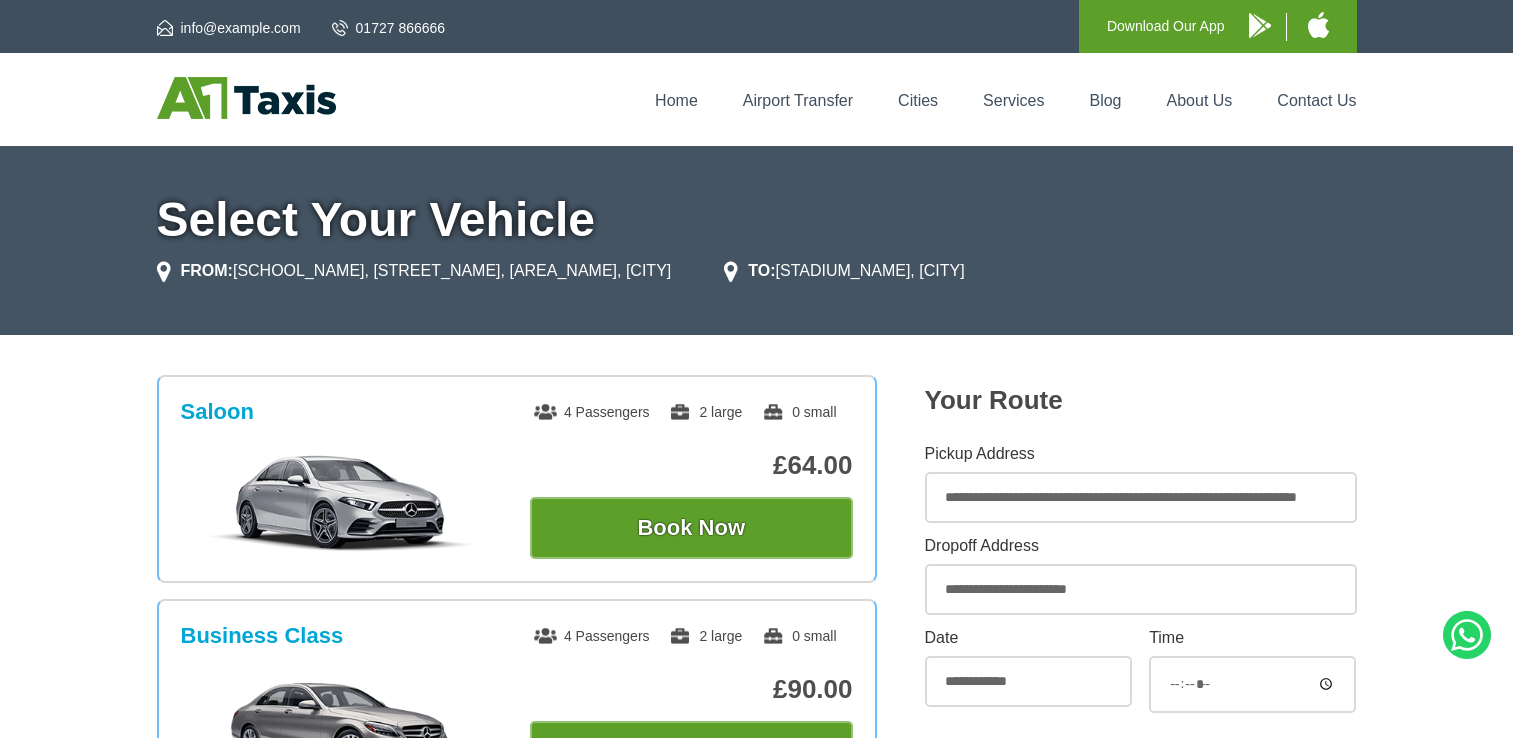 scroll, scrollTop: 0, scrollLeft: 0, axis: both 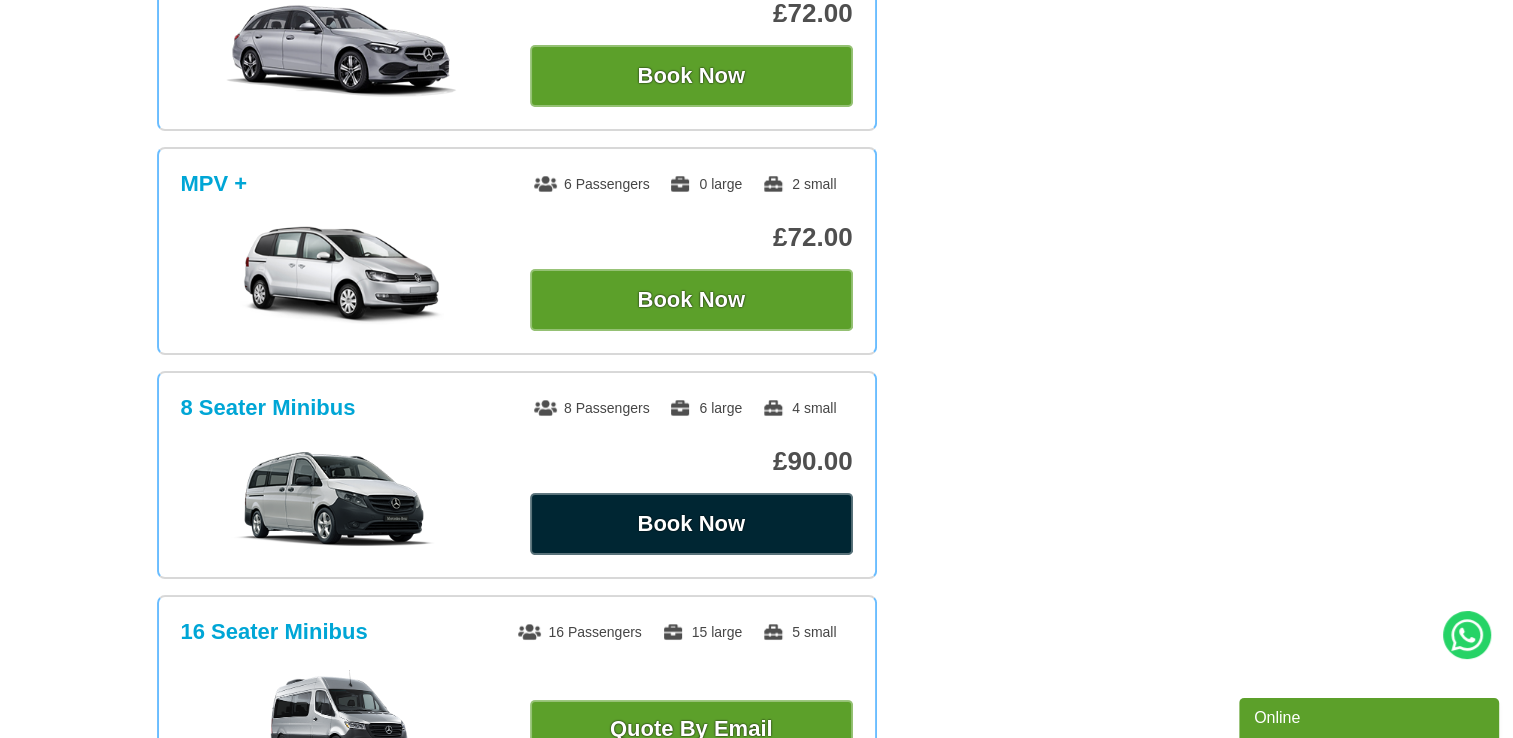 click on "Book Now" at bounding box center [691, 524] 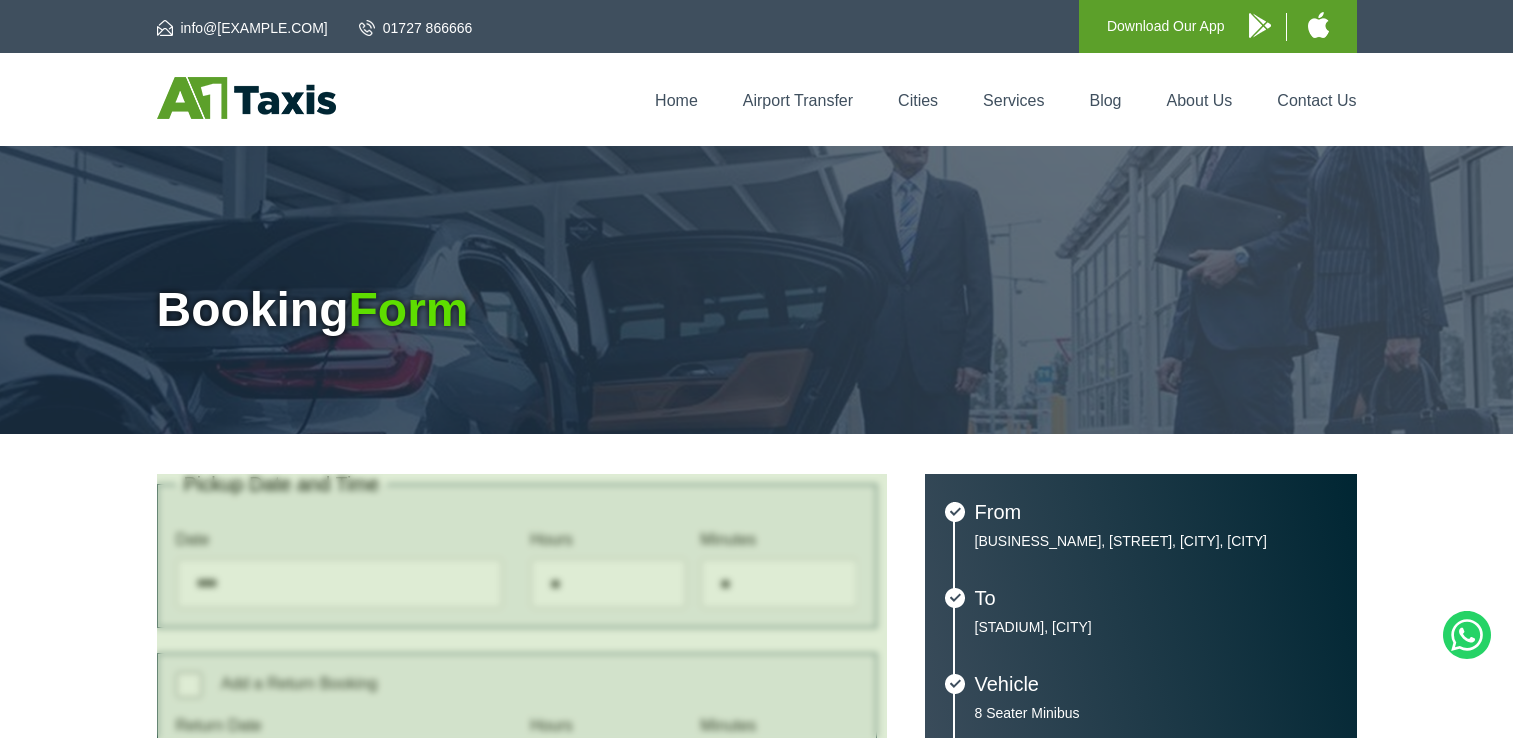 scroll, scrollTop: 0, scrollLeft: 0, axis: both 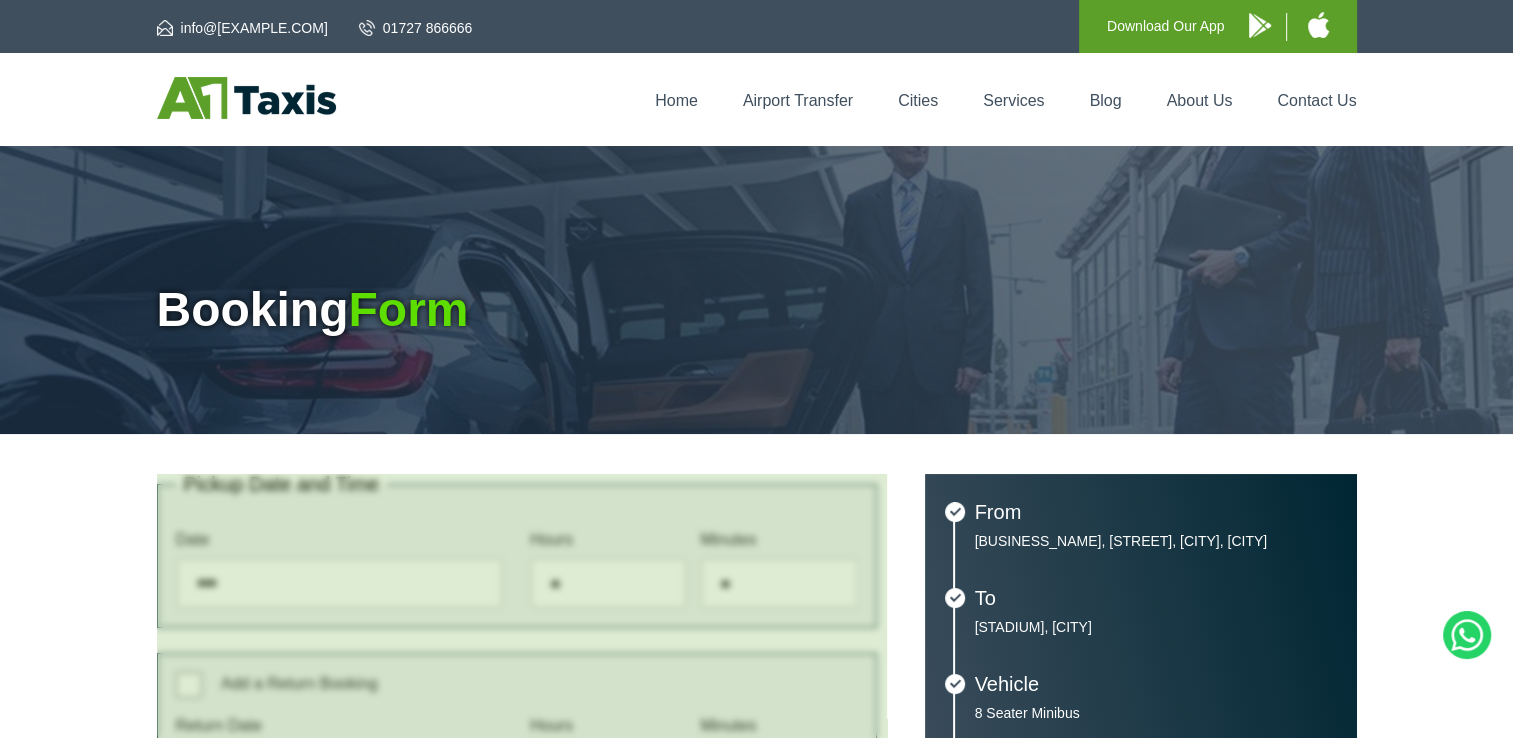 type on "**********" 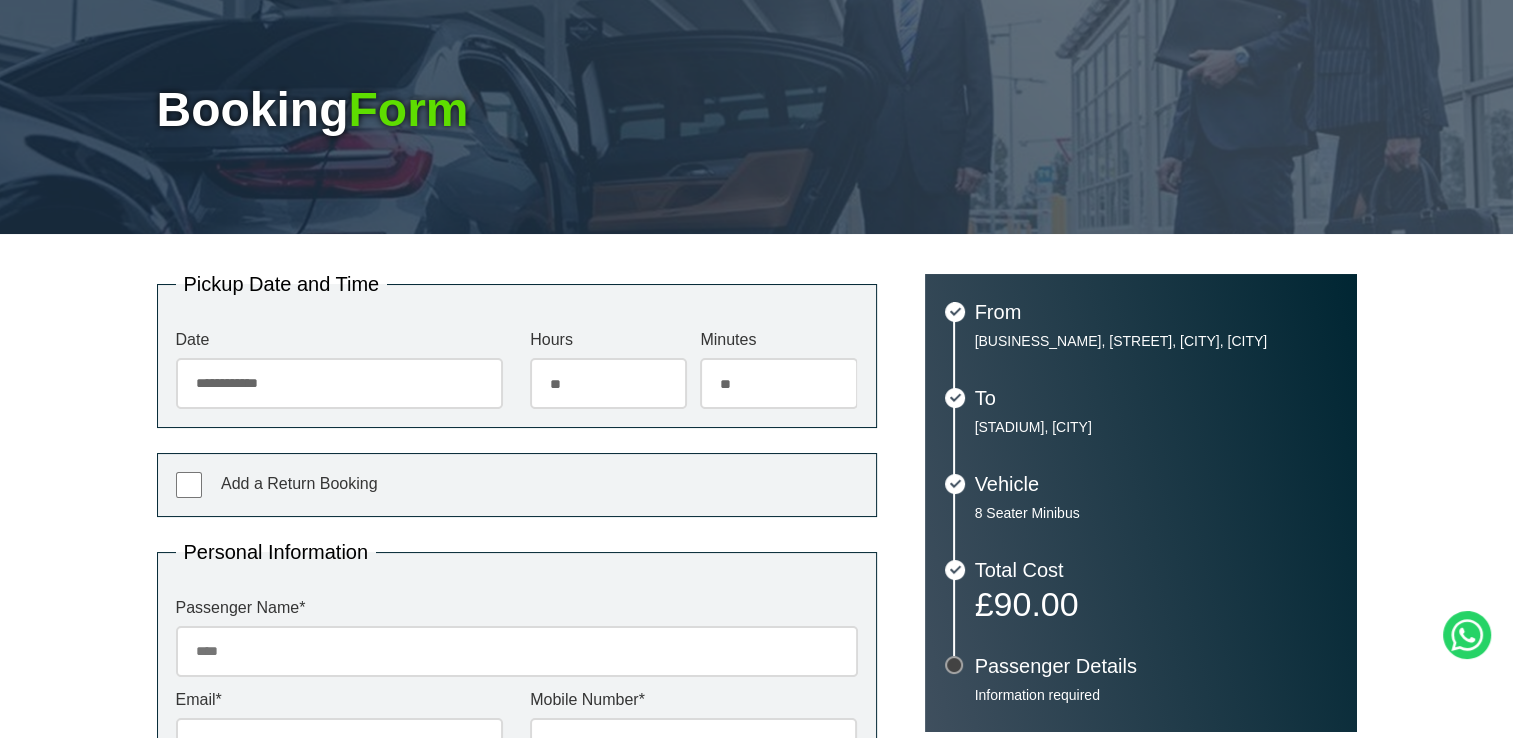 scroll, scrollTop: 300, scrollLeft: 0, axis: vertical 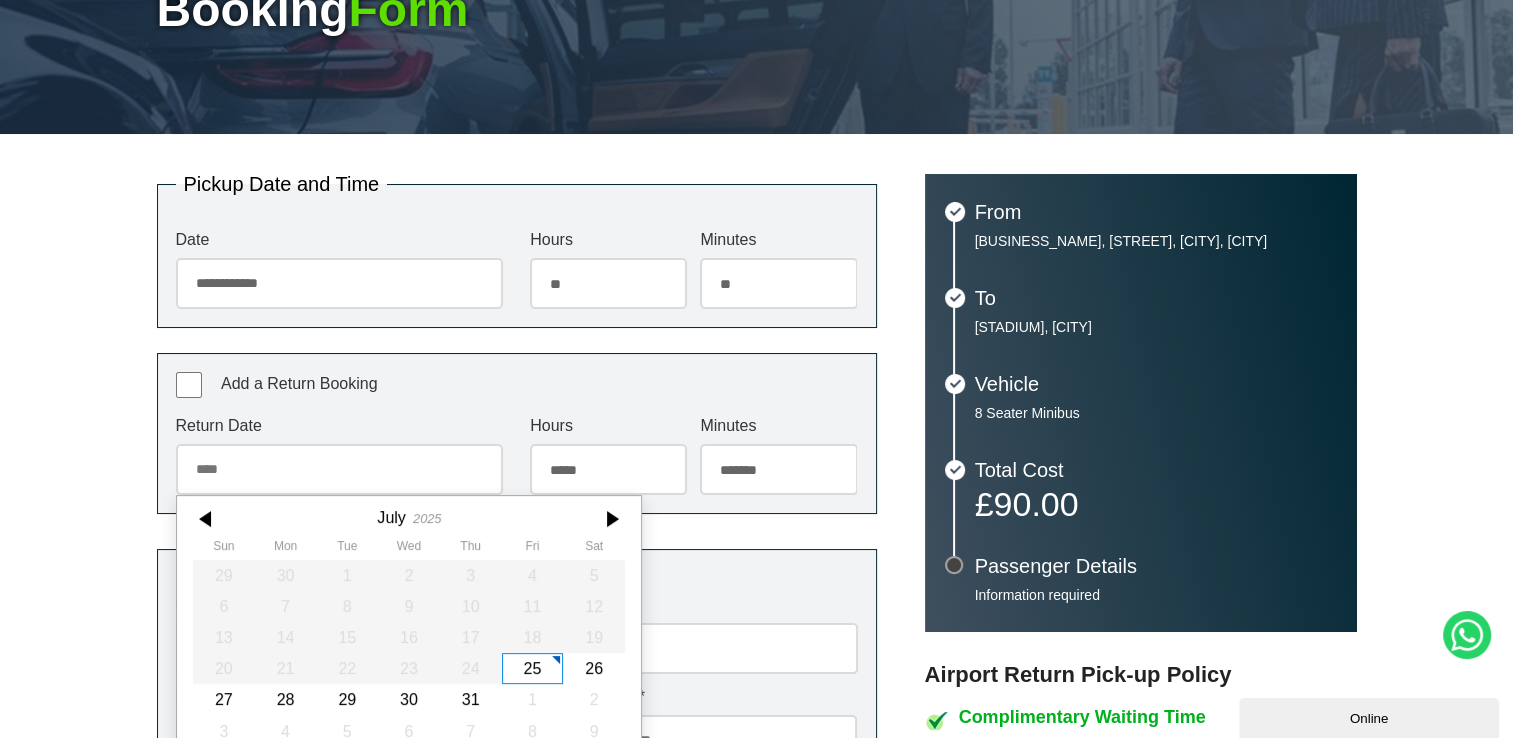 click on "Return Date
July 2025     Sun Mon Tue Wed Thu Fri Sat 29 30 1 2 3 4 5 6 7 8 9 10 11 12 13 14 15 16 17 18 19 20 21 22 23 24 25 26 27 28 29 30 31 1 2 3 4 5 6 7 8 9 Today Close" at bounding box center (339, 456) 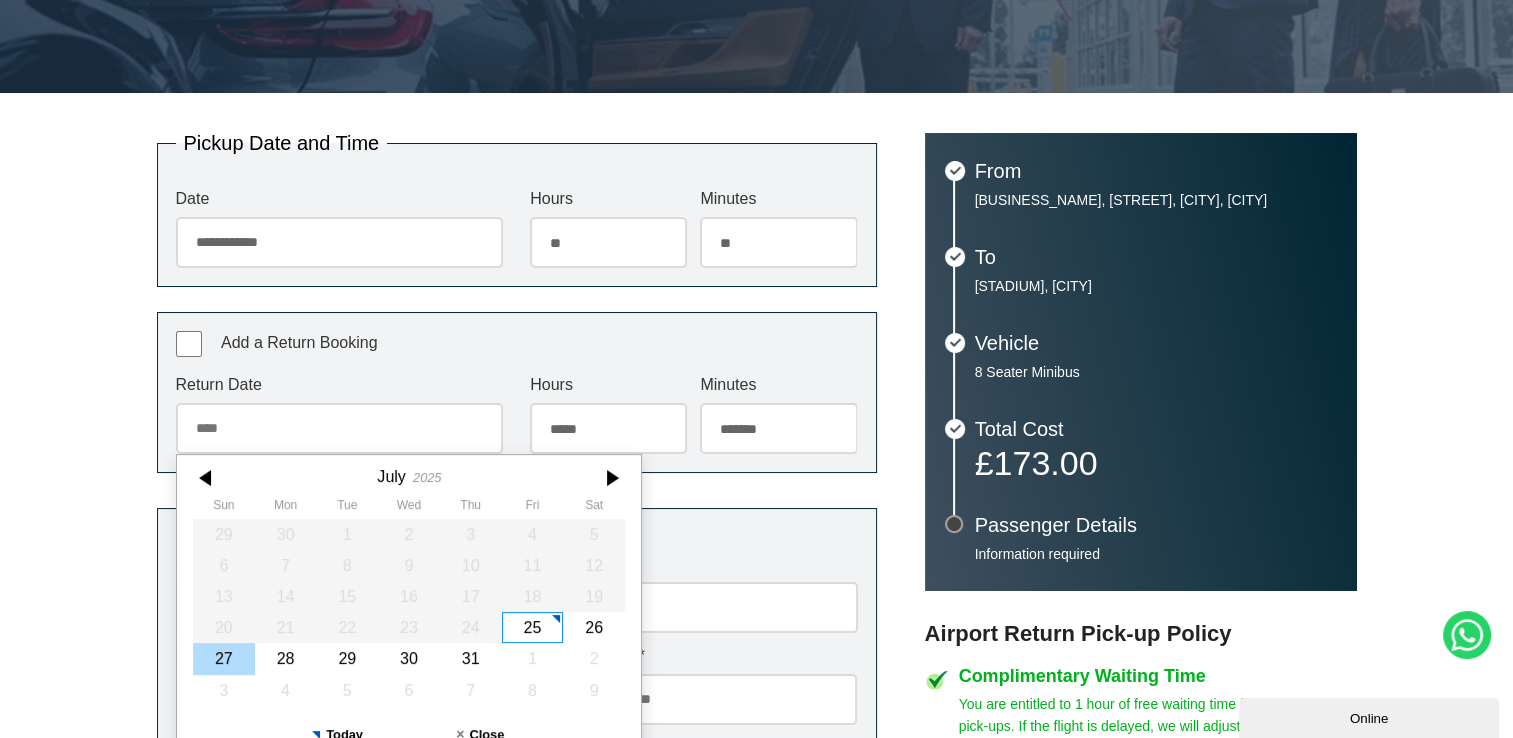 click on "27" at bounding box center (224, 659) 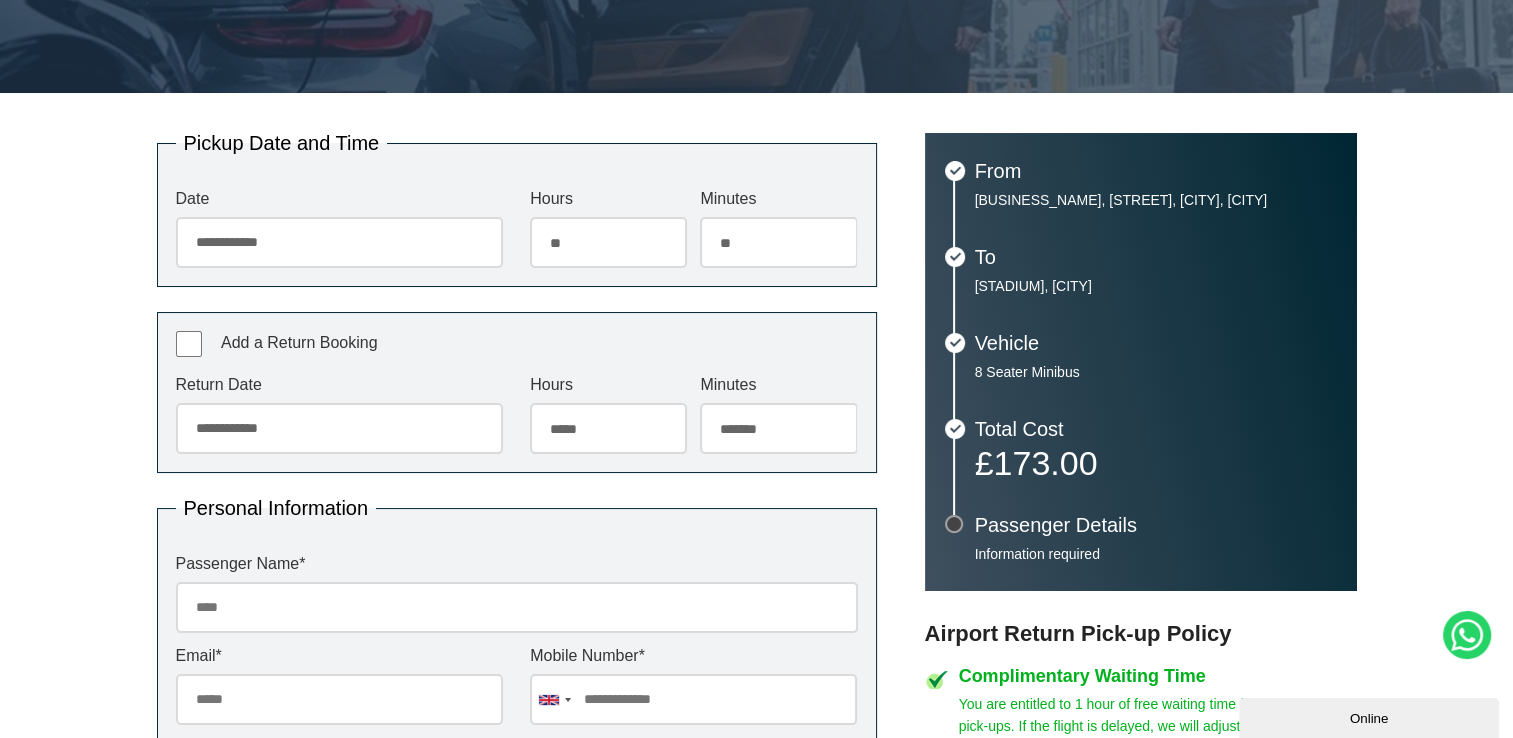 click on "*****
**
**
**
**
**
**
** ** ** ** ** ** ** ** ** ** ** ** ** ** ** ** ** **" at bounding box center [608, 428] 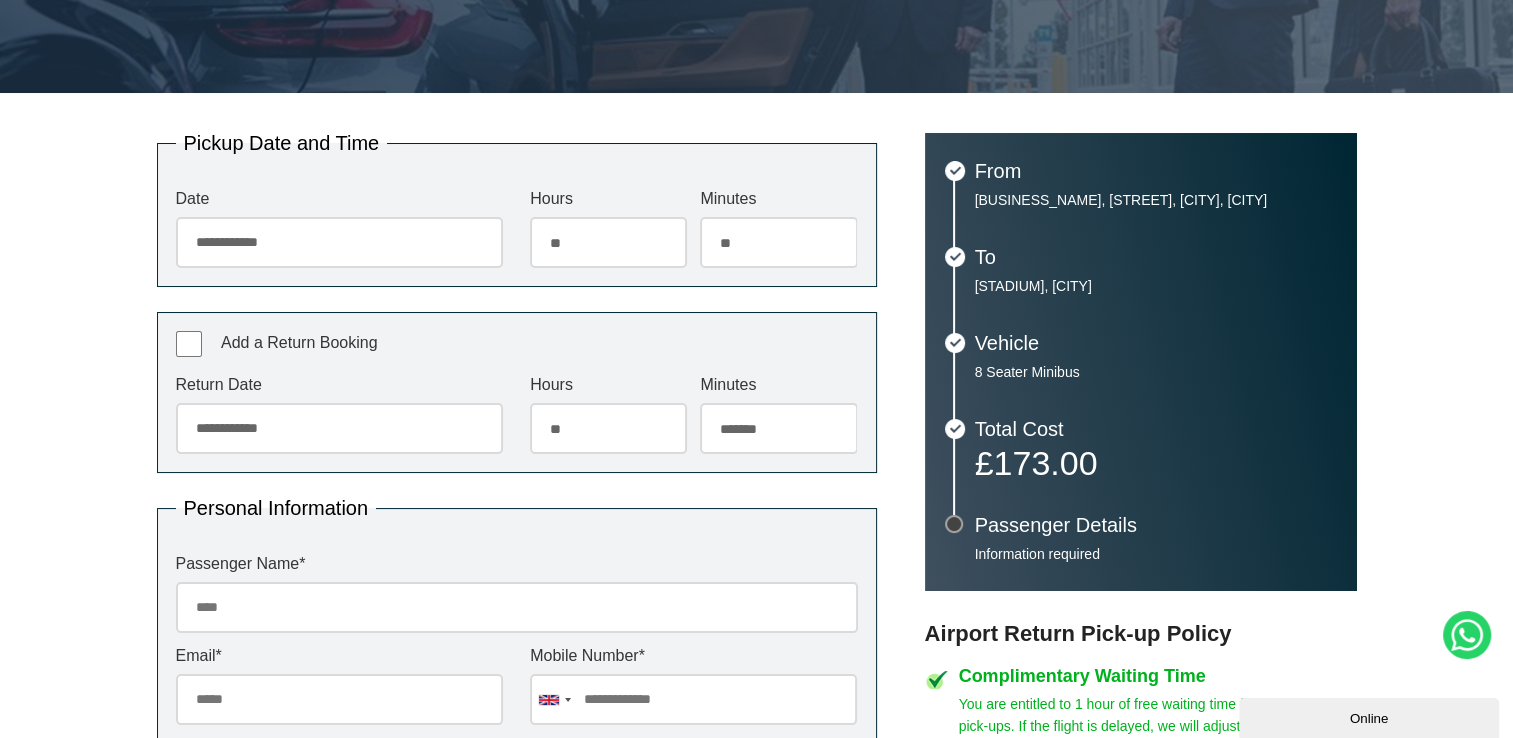 click on "*****
**
**
**
**
**
**
** ** ** ** ** ** ** ** ** ** ** ** ** ** ** ** ** **" at bounding box center (608, 428) 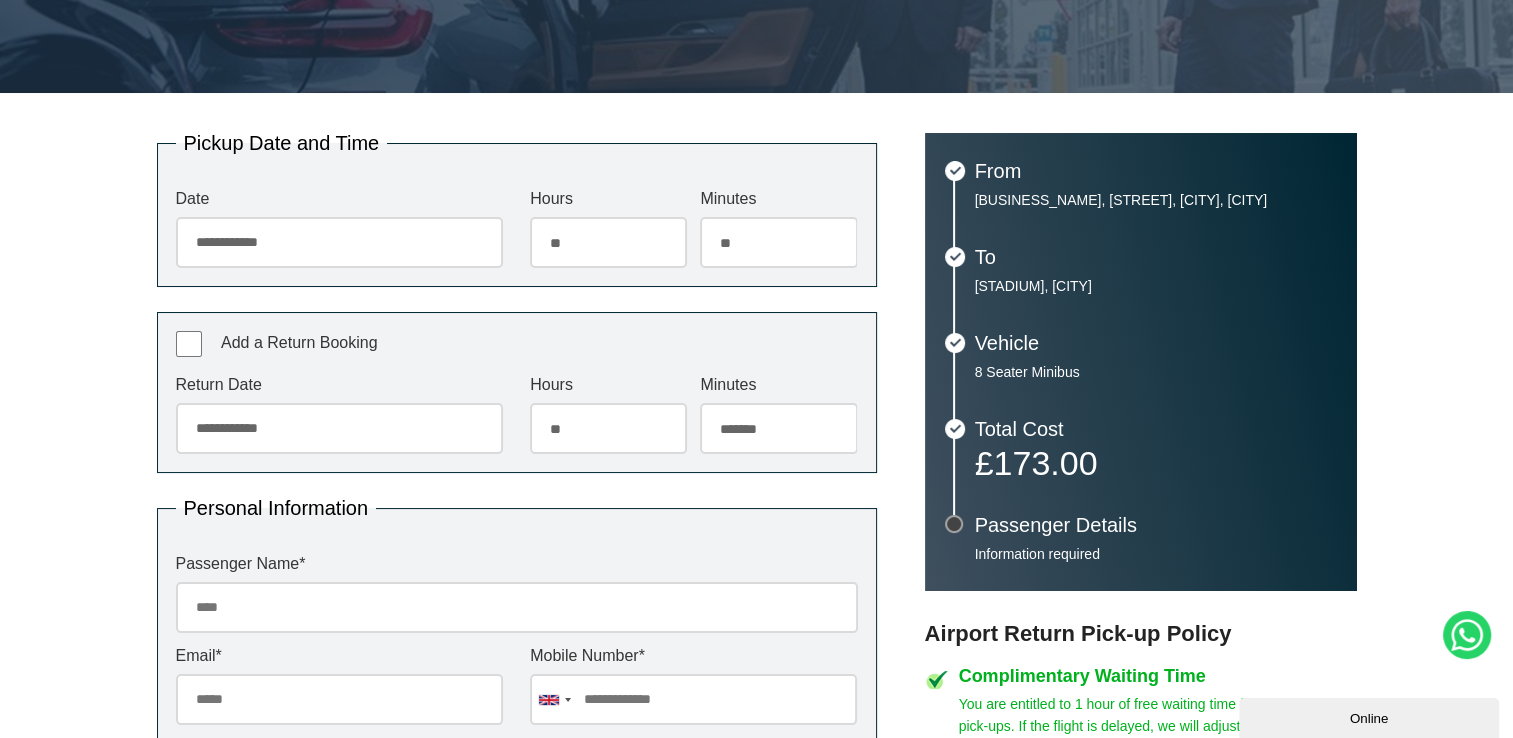 click on "*******
**
**
**
**
**
**
** ** ** ** ** ** ** ** ** ** ** ** ** ** ** ** ** ** ** ** ** ** ** ** ** ** **" at bounding box center [778, 428] 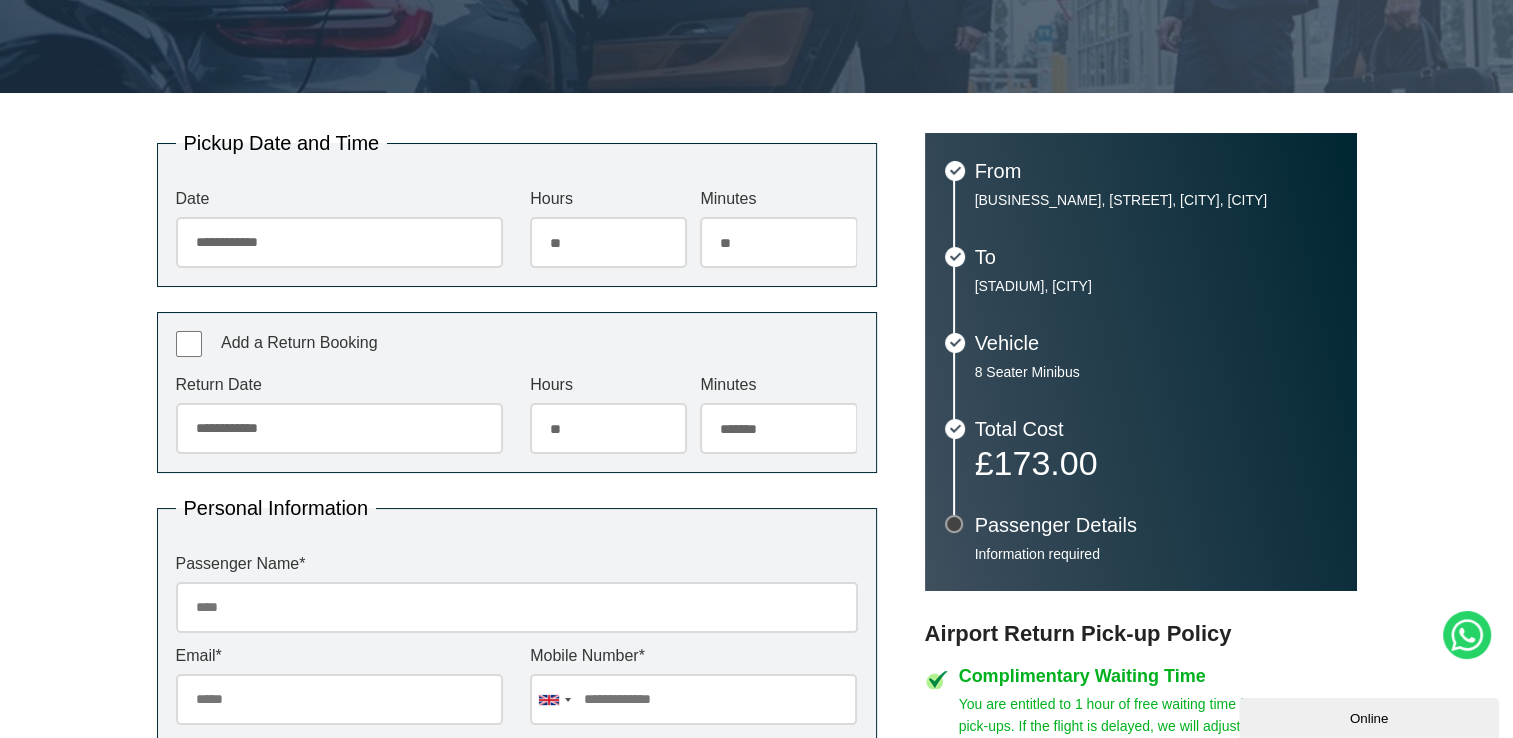 select on "**" 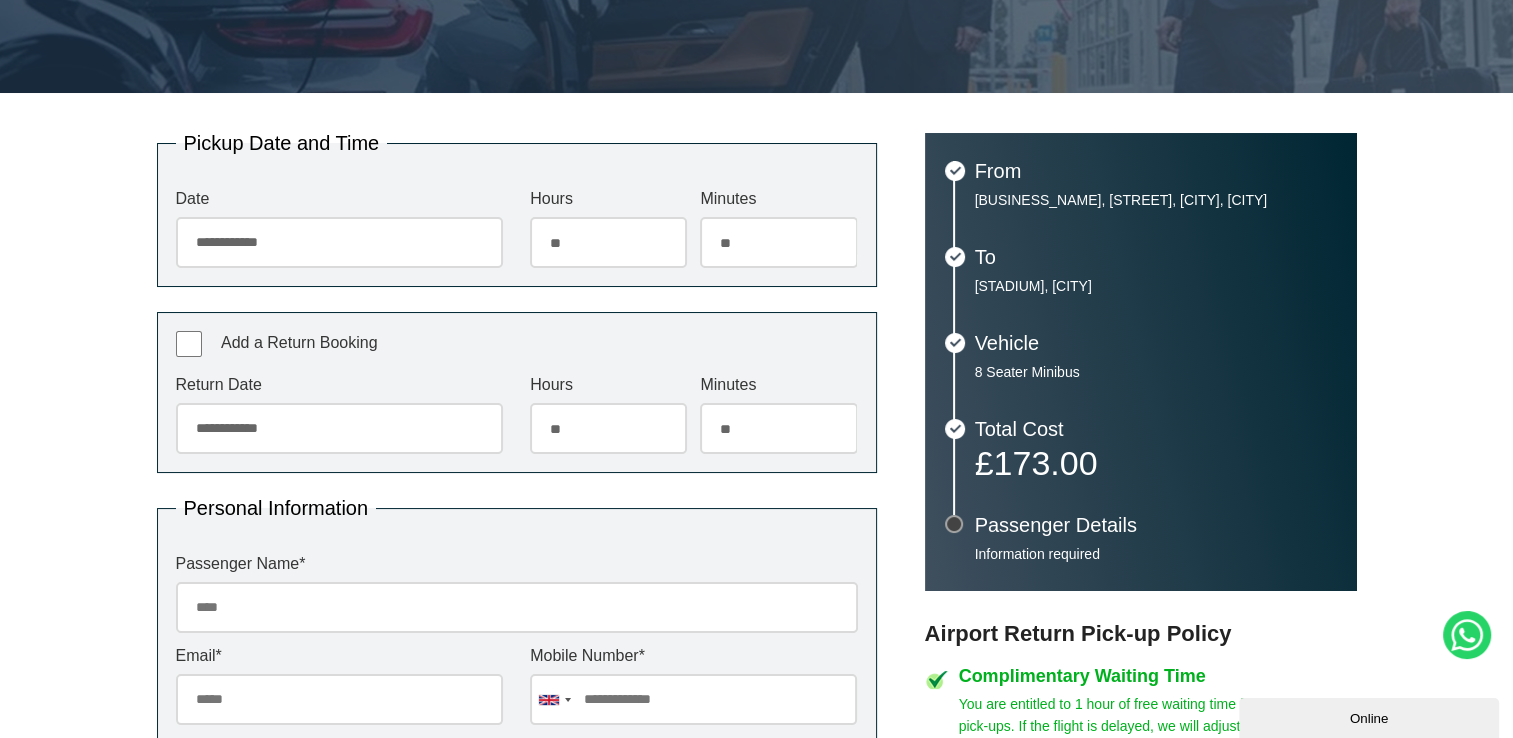 click on "*******
**
**
**
**
**
**
** ** ** ** ** ** ** ** ** ** ** ** ** ** ** ** ** ** ** ** ** ** ** ** ** ** **" at bounding box center (778, 428) 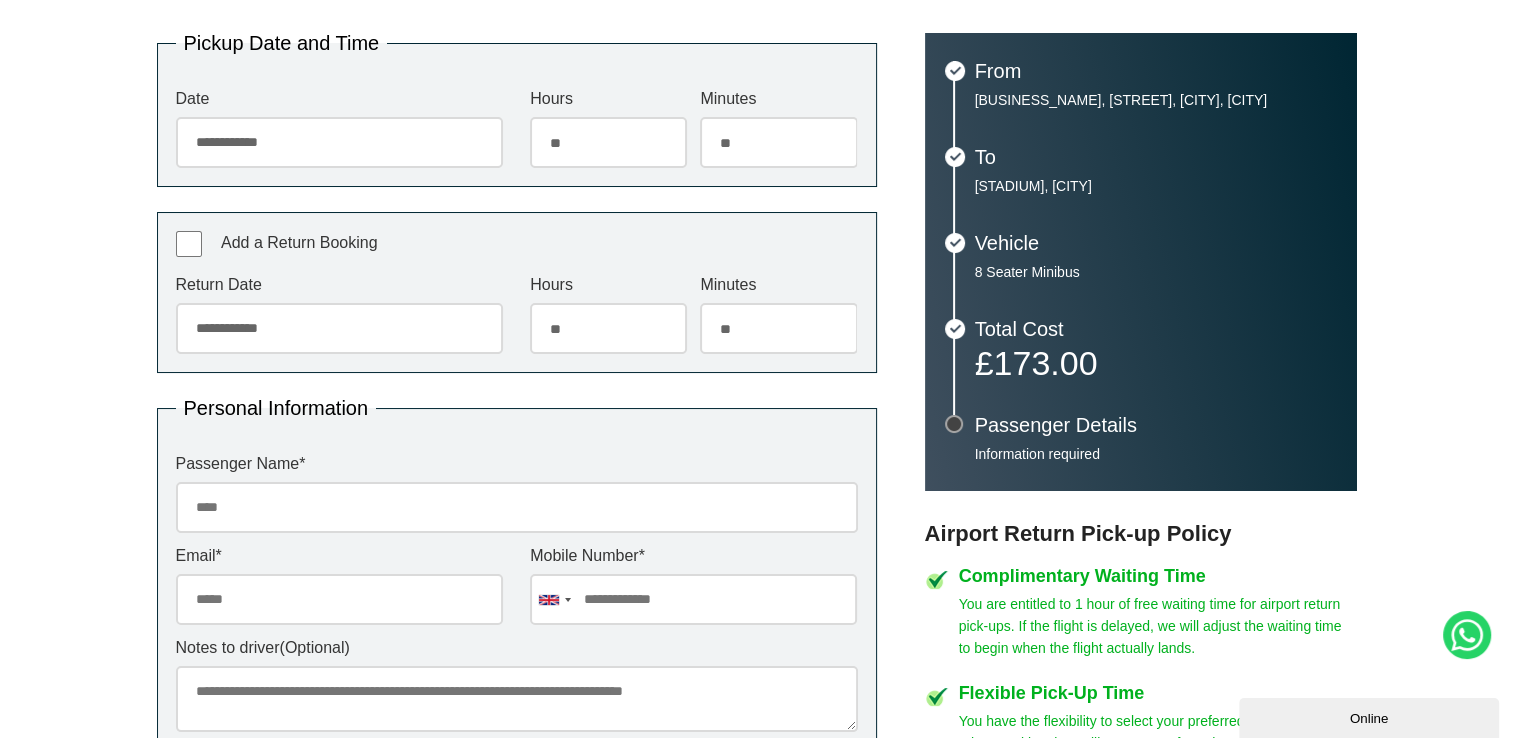 scroll, scrollTop: 541, scrollLeft: 0, axis: vertical 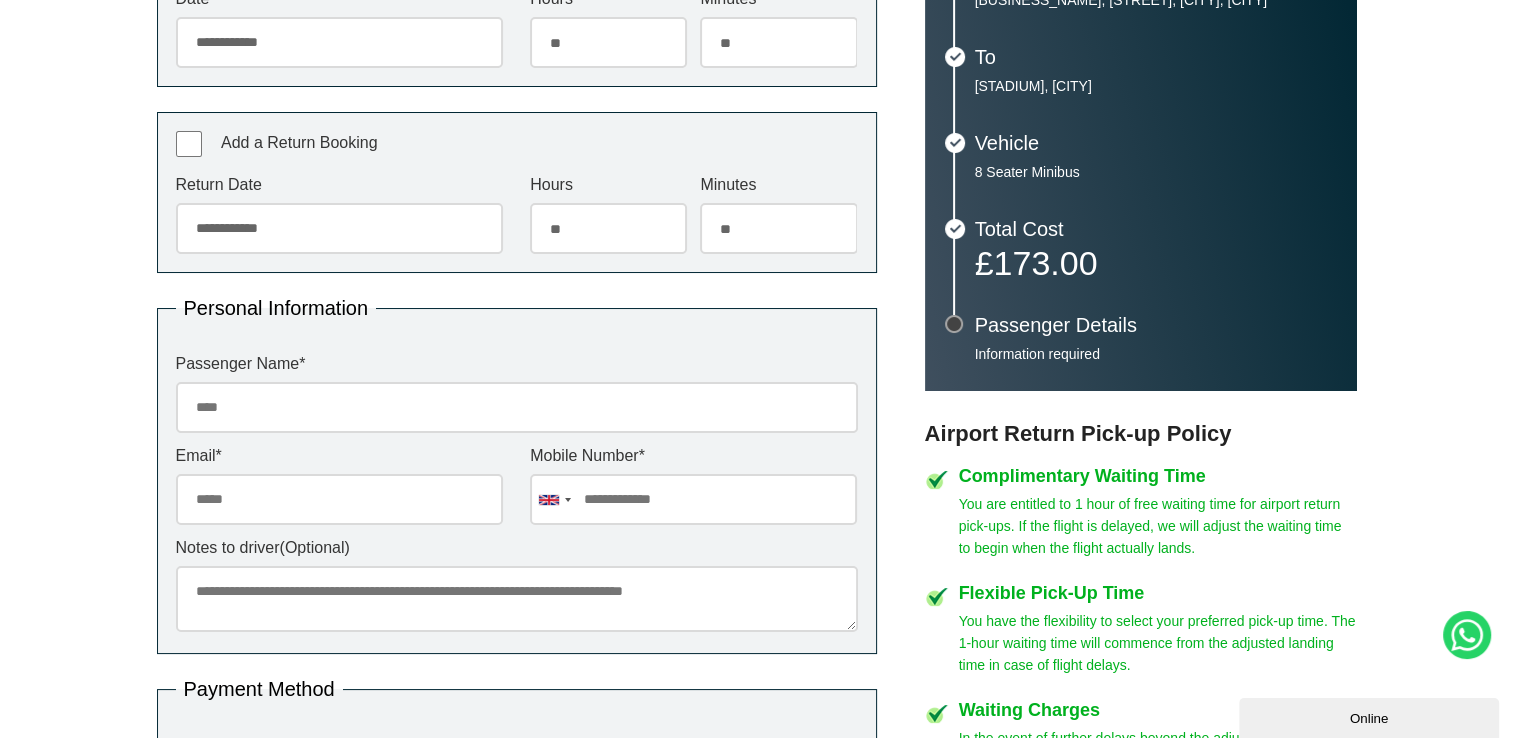 click on "Passenger Name  *" at bounding box center (517, 407) 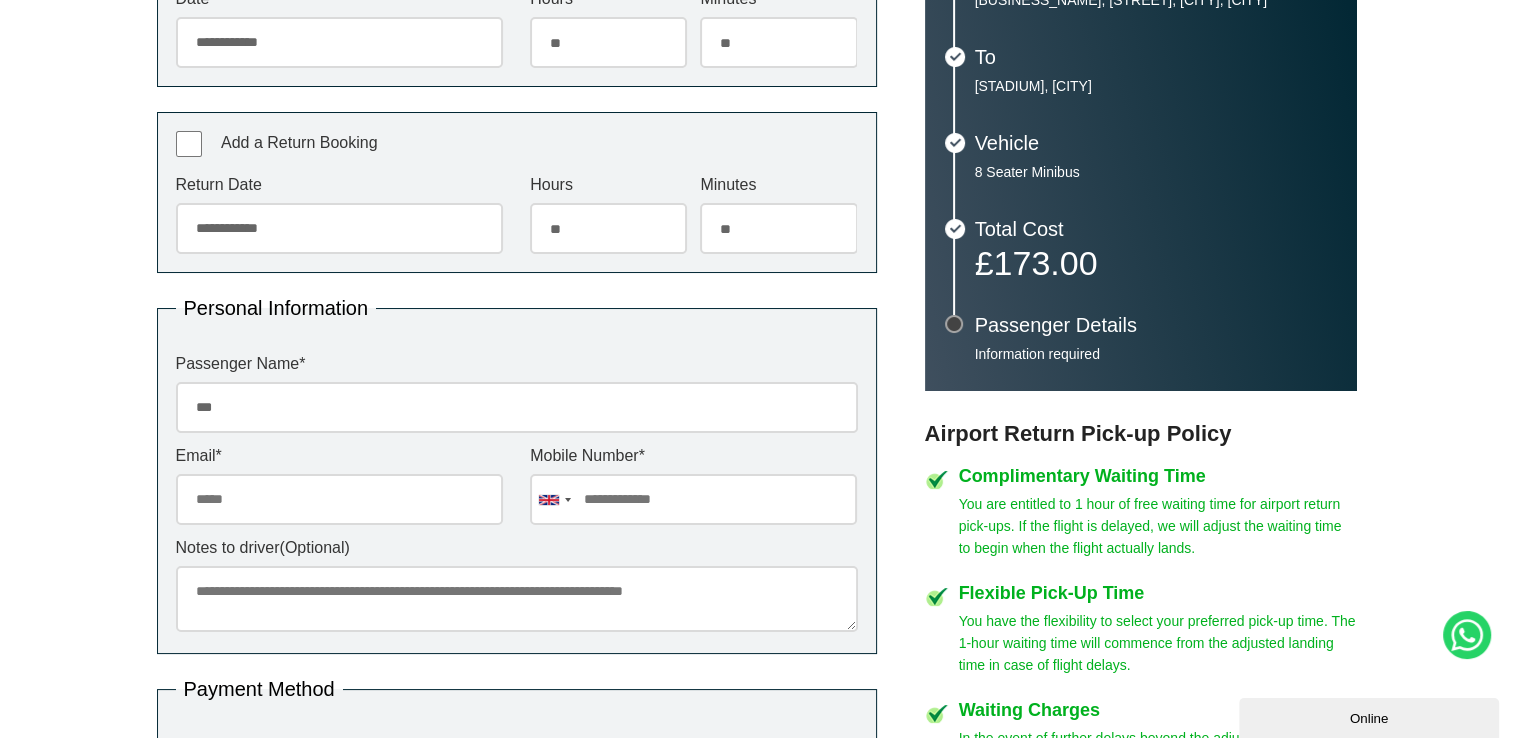type on "**********" 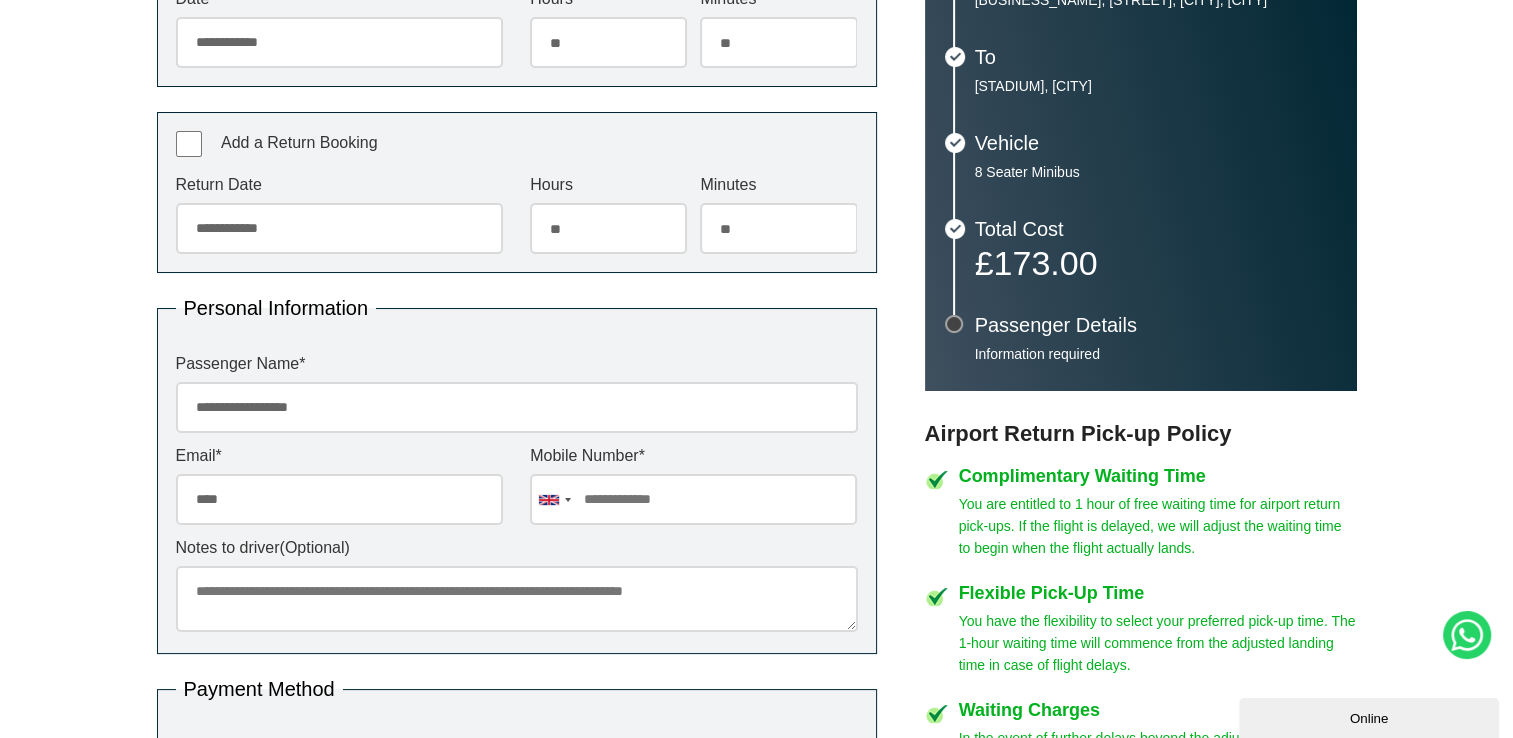type on "**********" 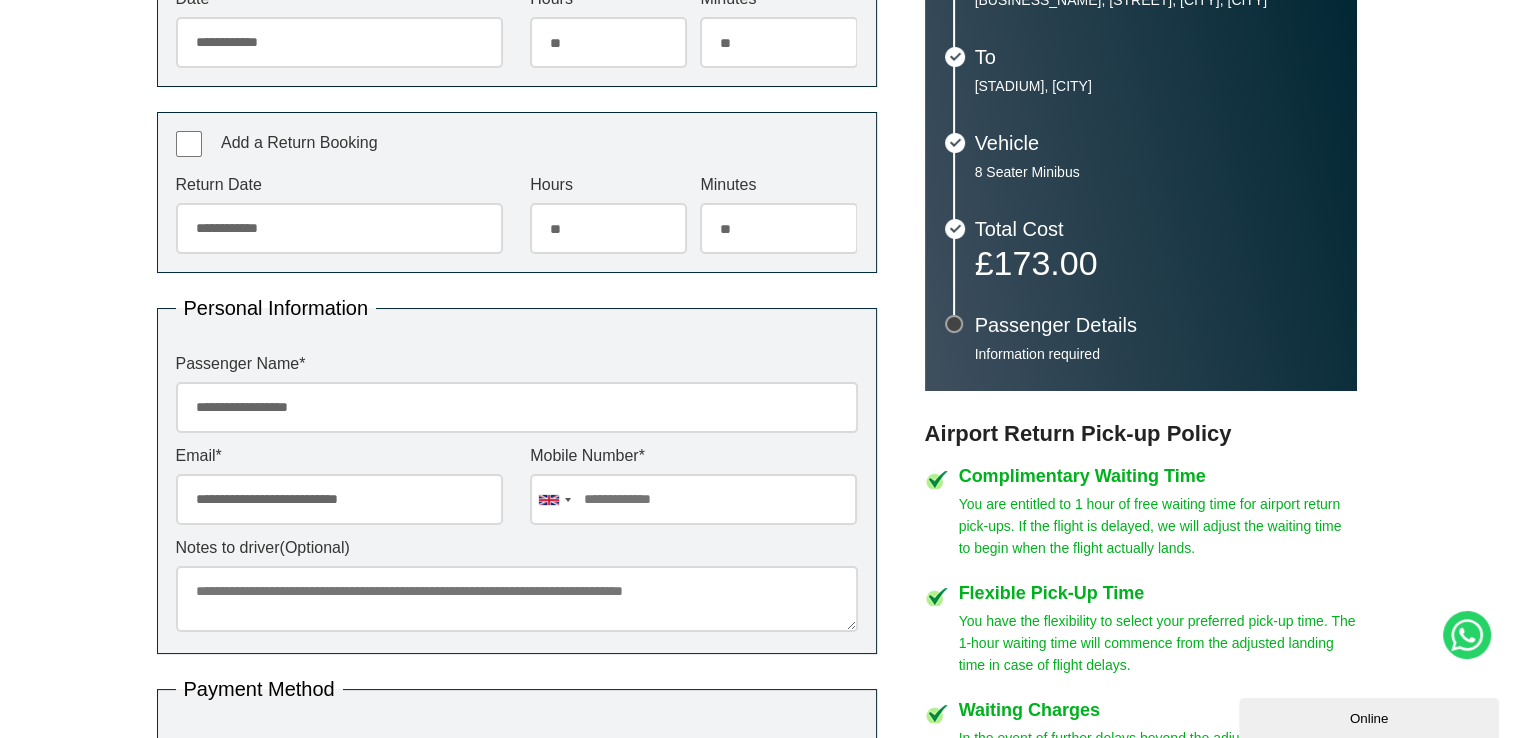 click at bounding box center (693, 499) 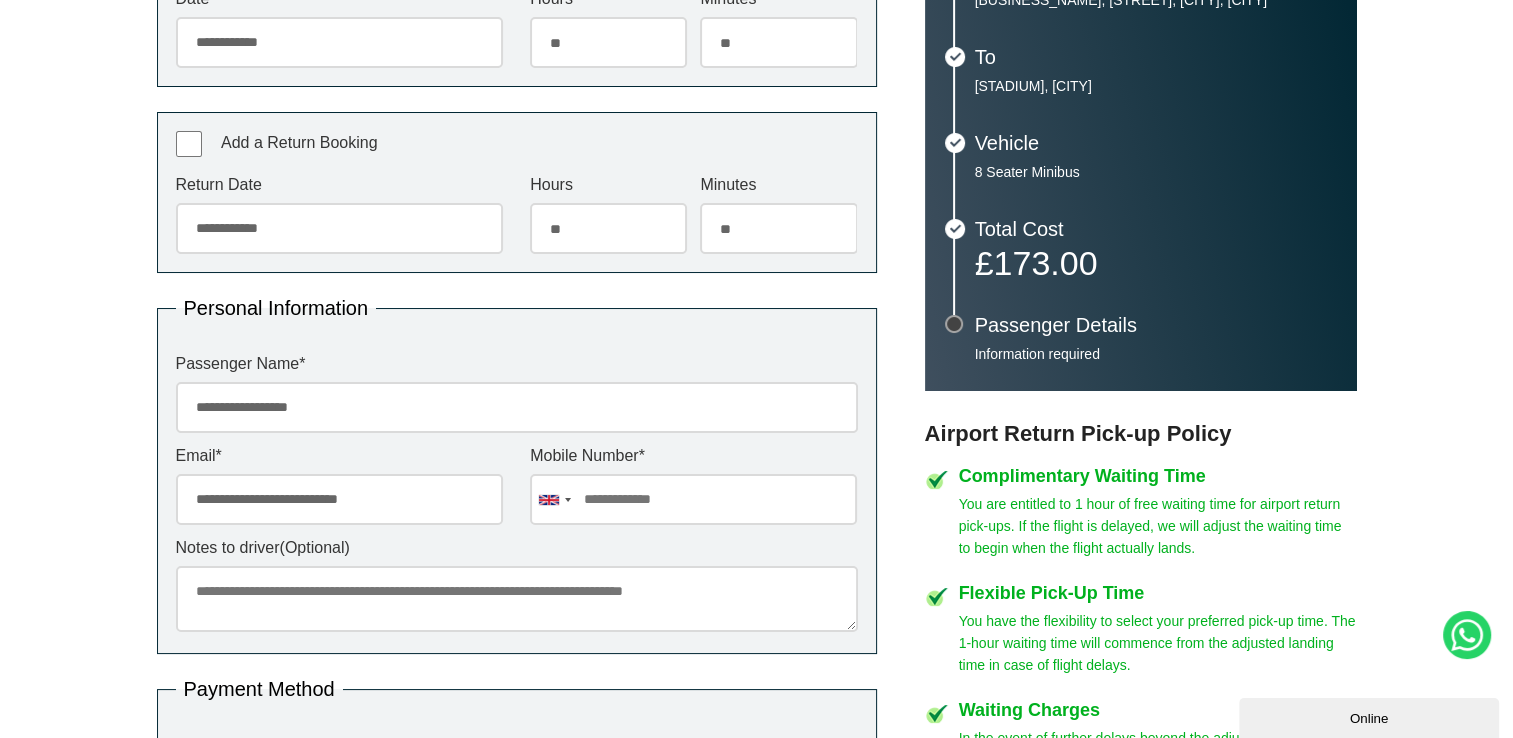 paste on "**********" 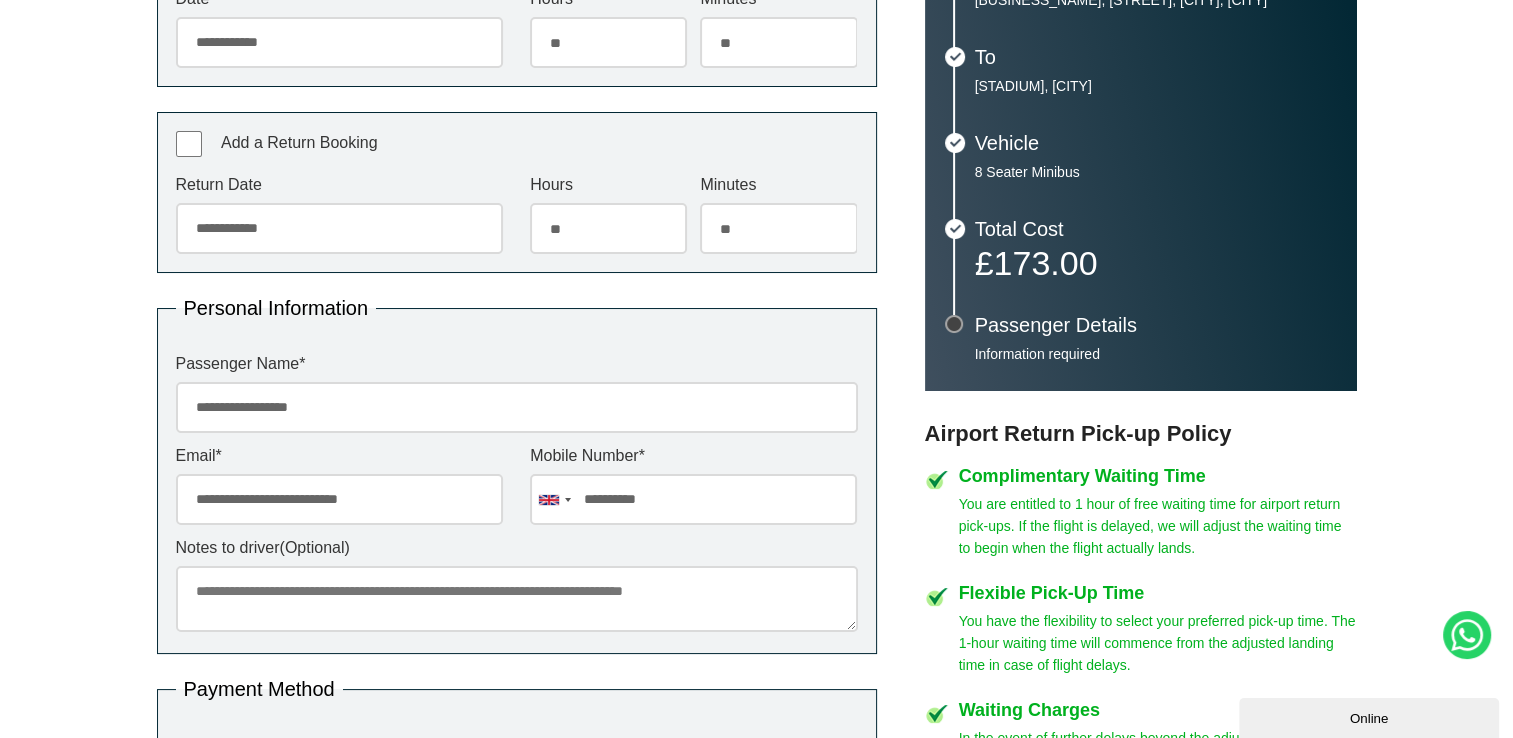 click on "**********" at bounding box center (693, 499) 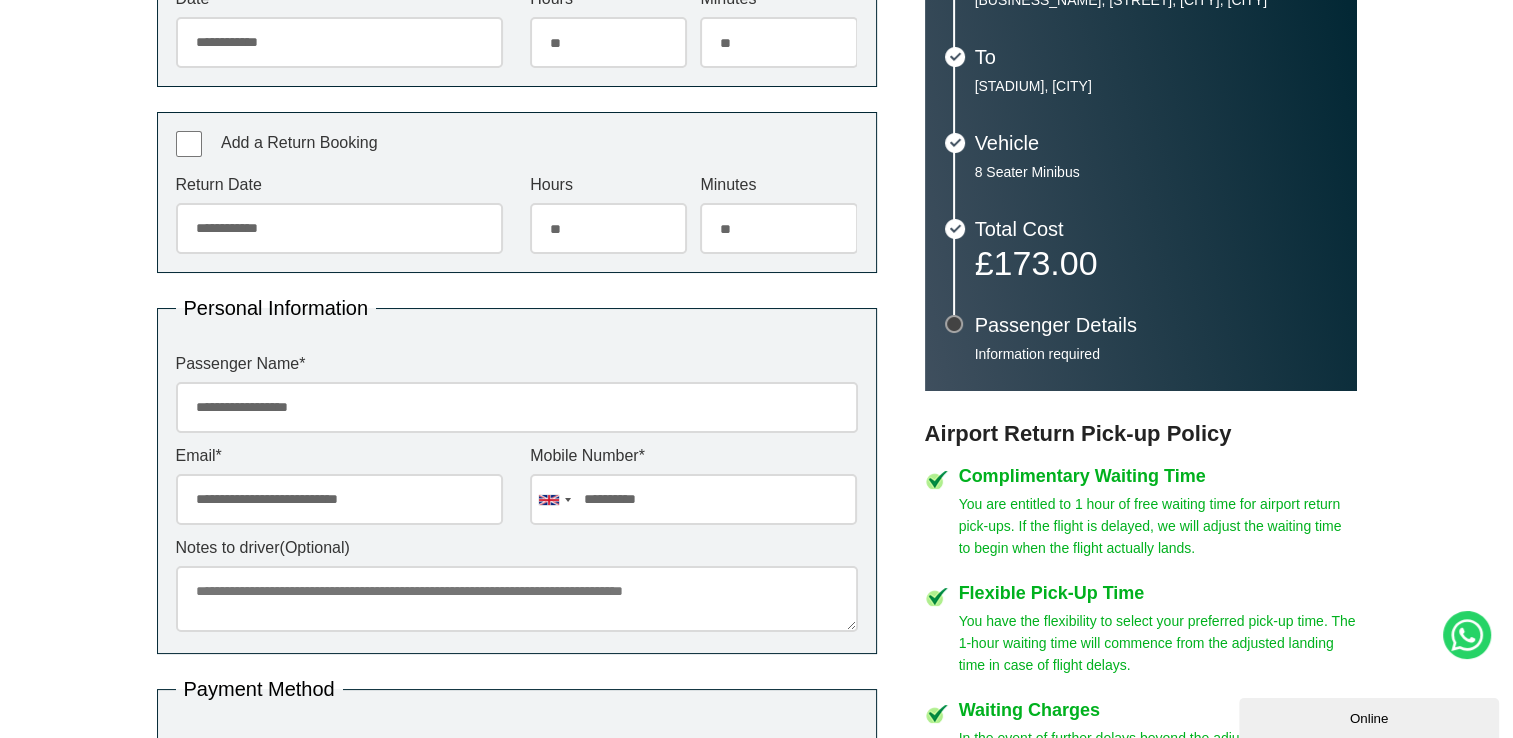 type on "**********" 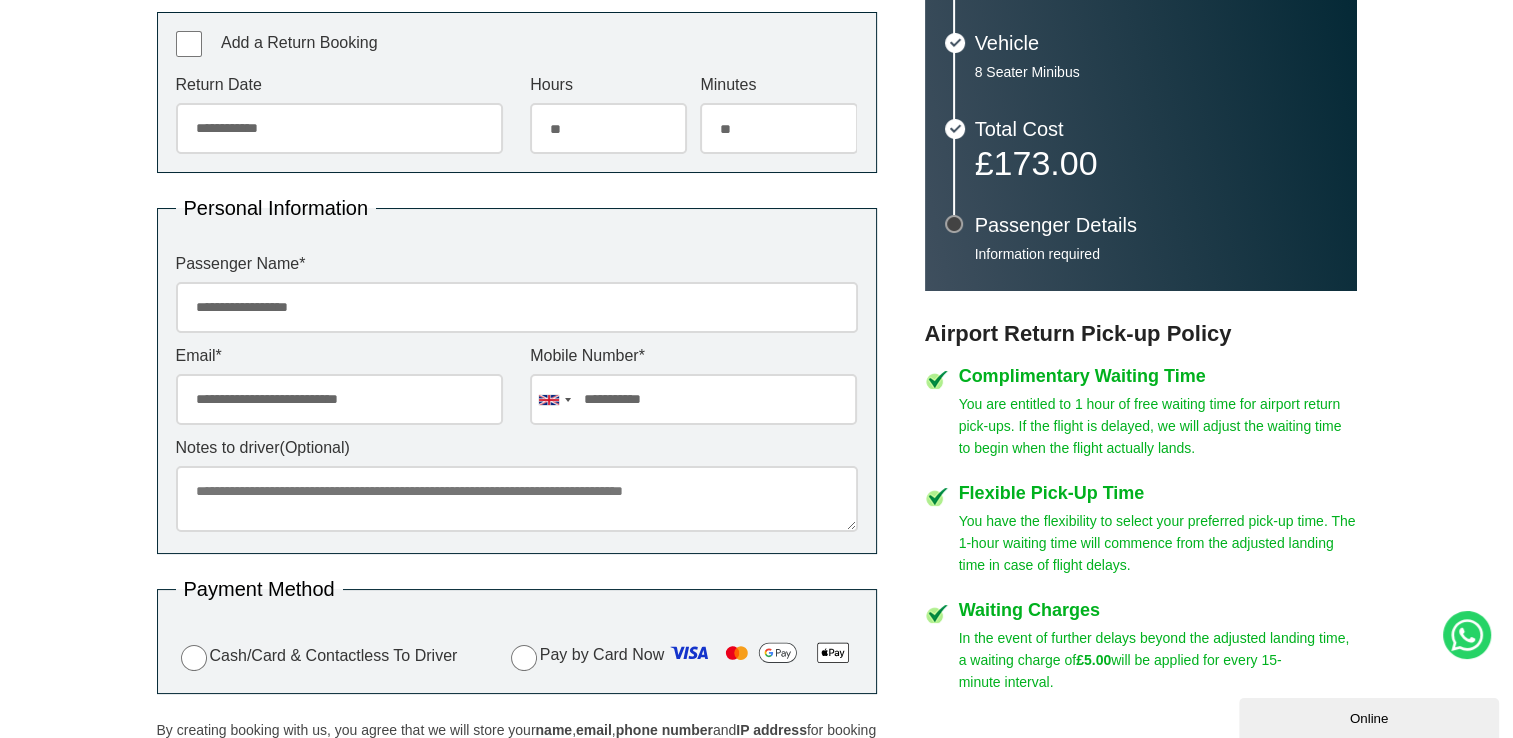 scroll, scrollTop: 741, scrollLeft: 0, axis: vertical 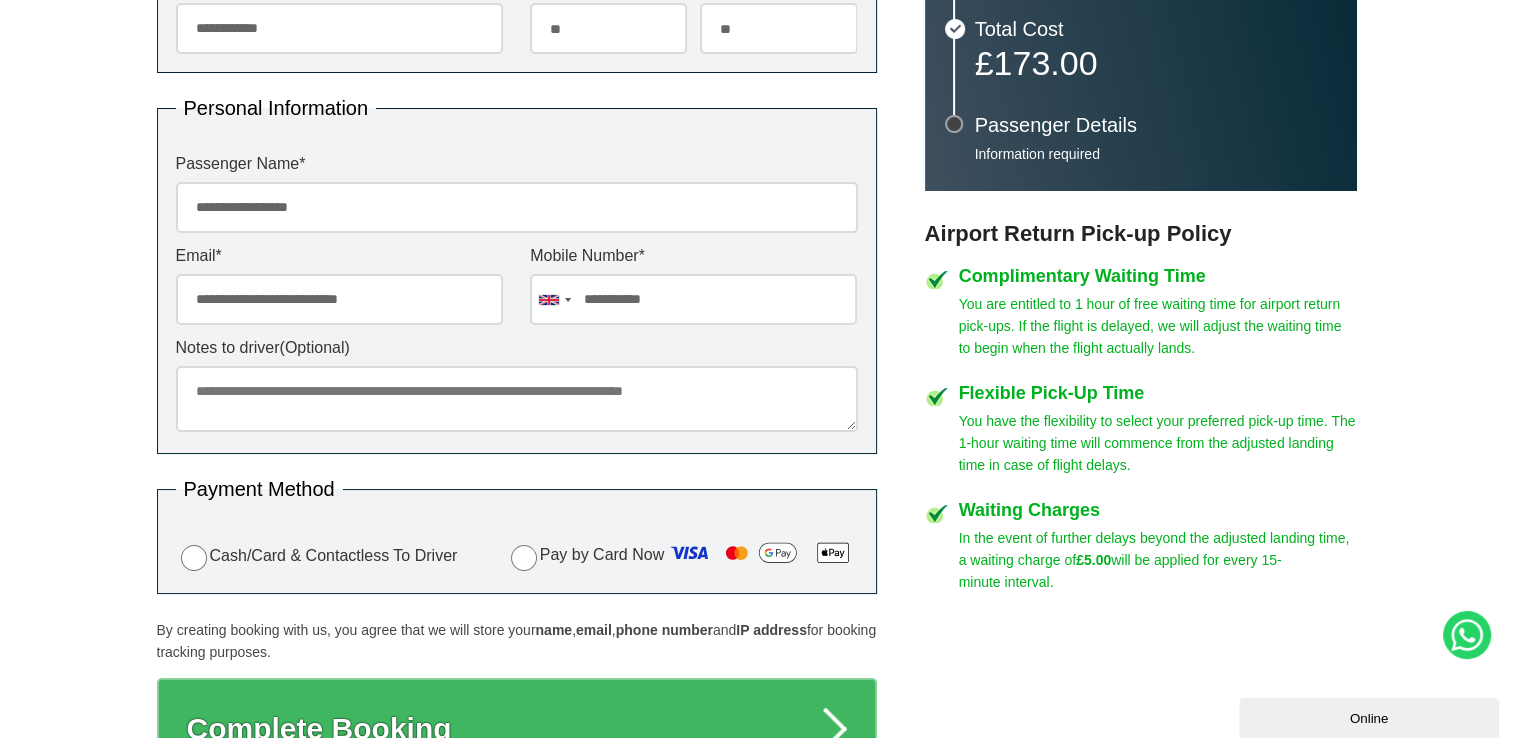 click on "Notes to driver  (Optional)" at bounding box center [517, 399] 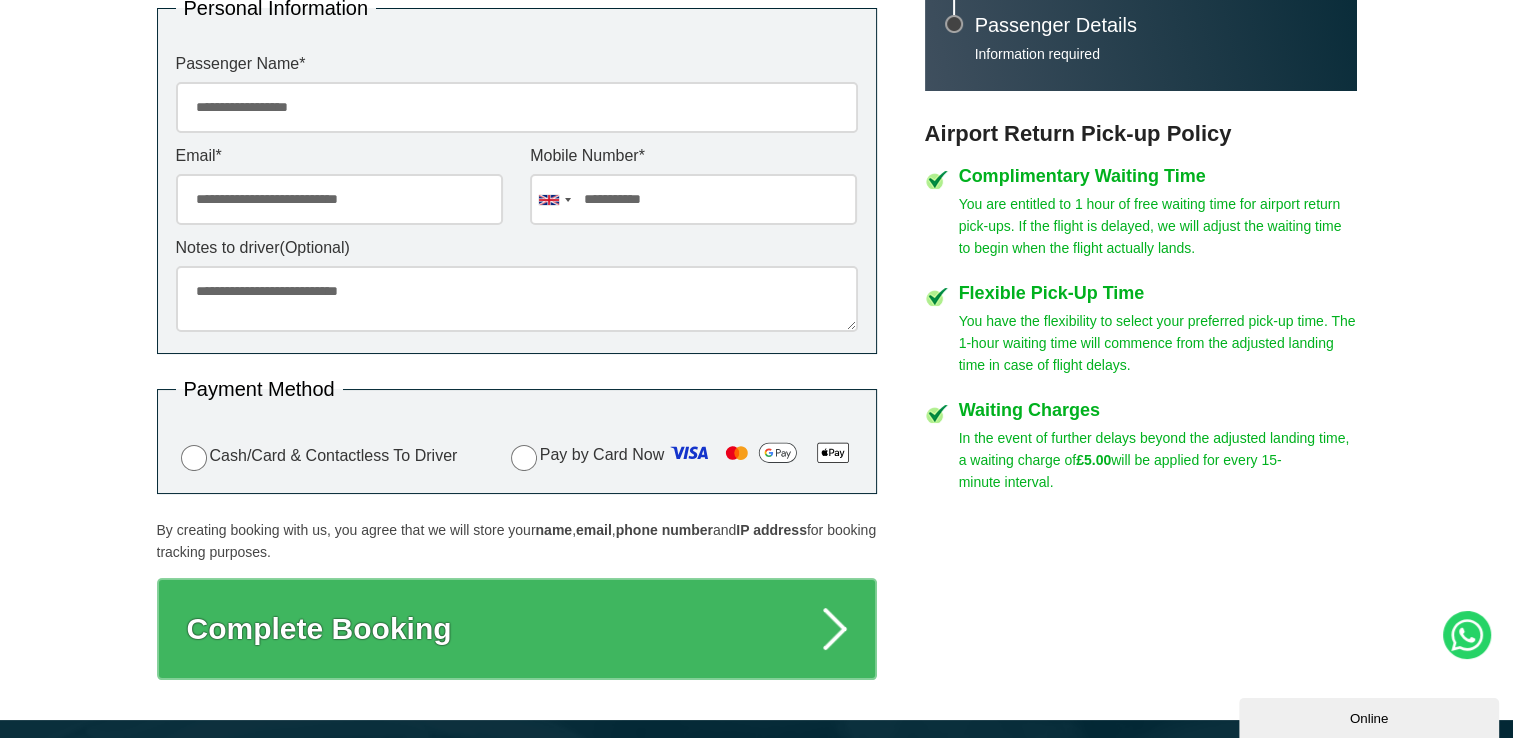 scroll, scrollTop: 941, scrollLeft: 0, axis: vertical 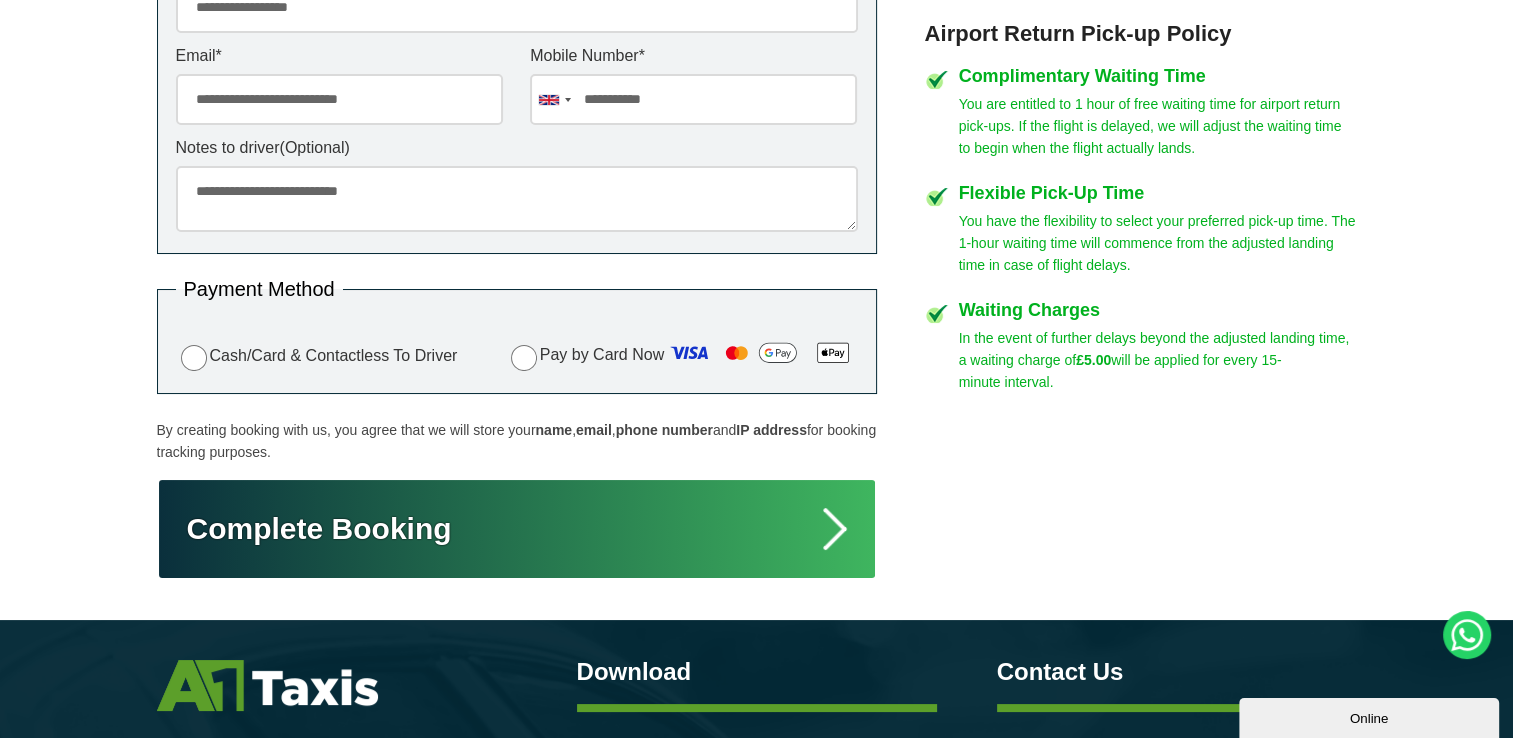 type on "**********" 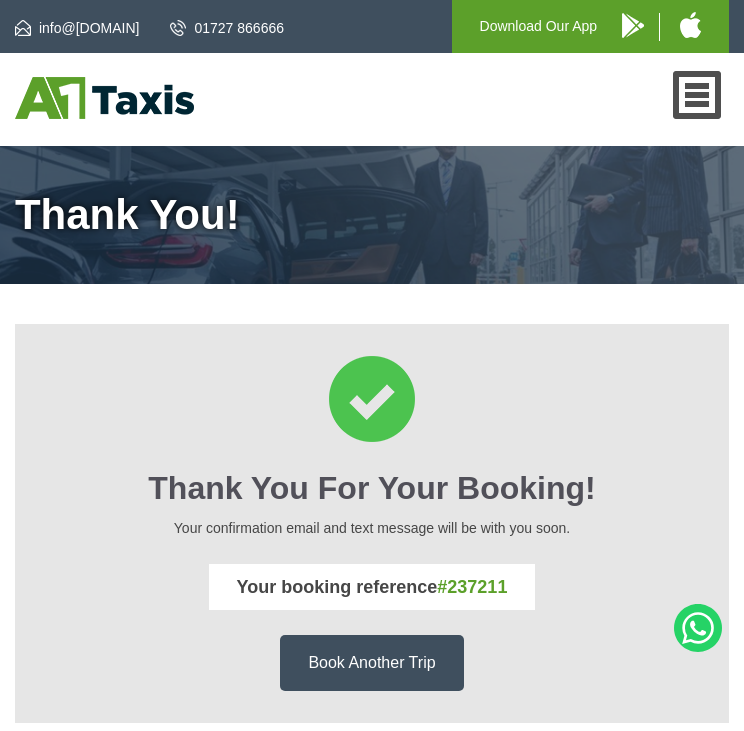 scroll, scrollTop: 0, scrollLeft: 0, axis: both 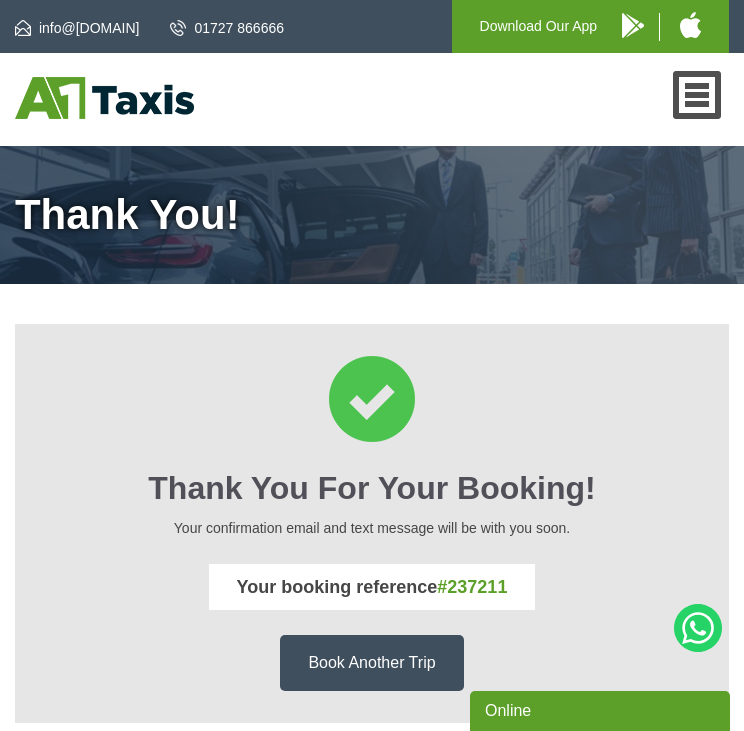 drag, startPoint x: 369, startPoint y: 654, endPoint x: 517, endPoint y: 451, distance: 251.223 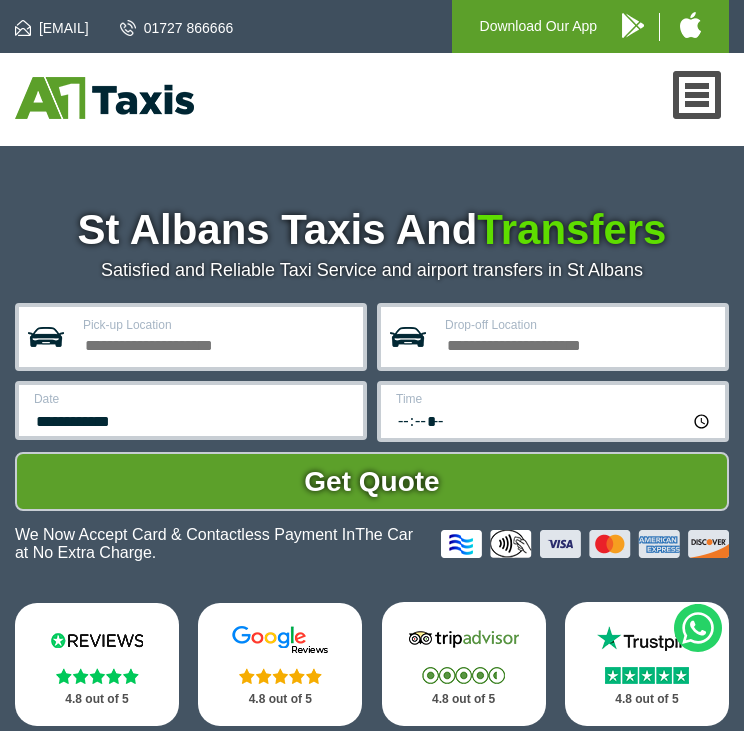 scroll, scrollTop: 0, scrollLeft: 0, axis: both 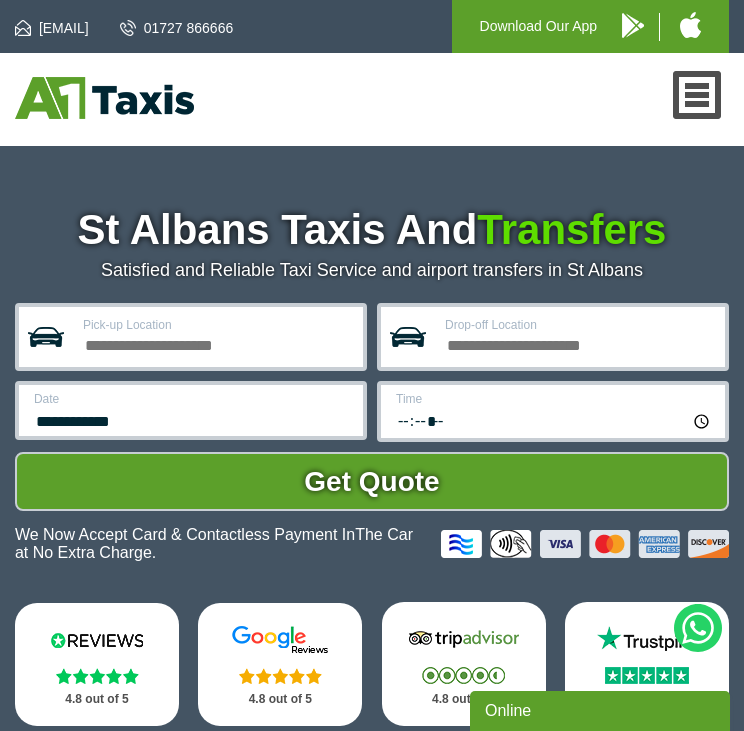 click on "Pick-up Location" at bounding box center (217, 343) 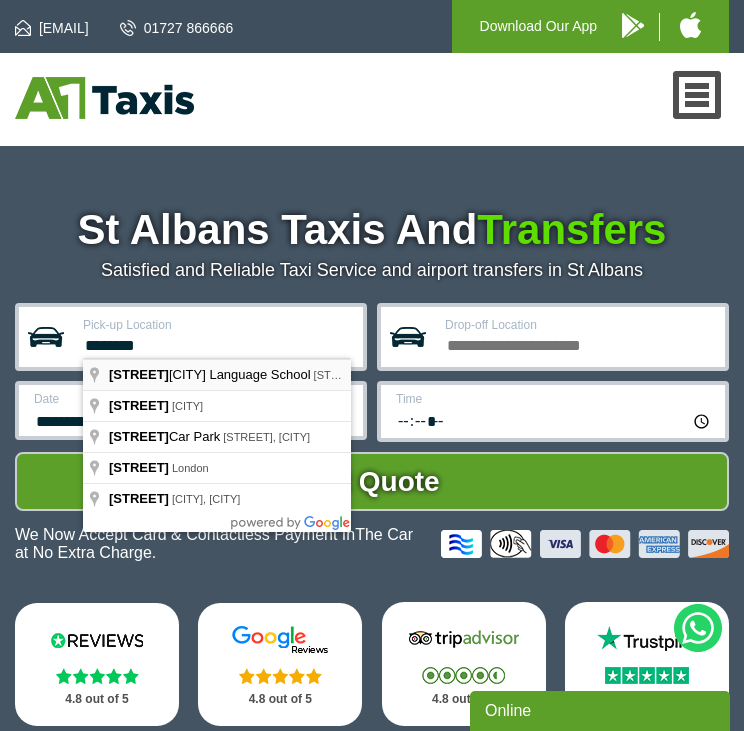type on "**********" 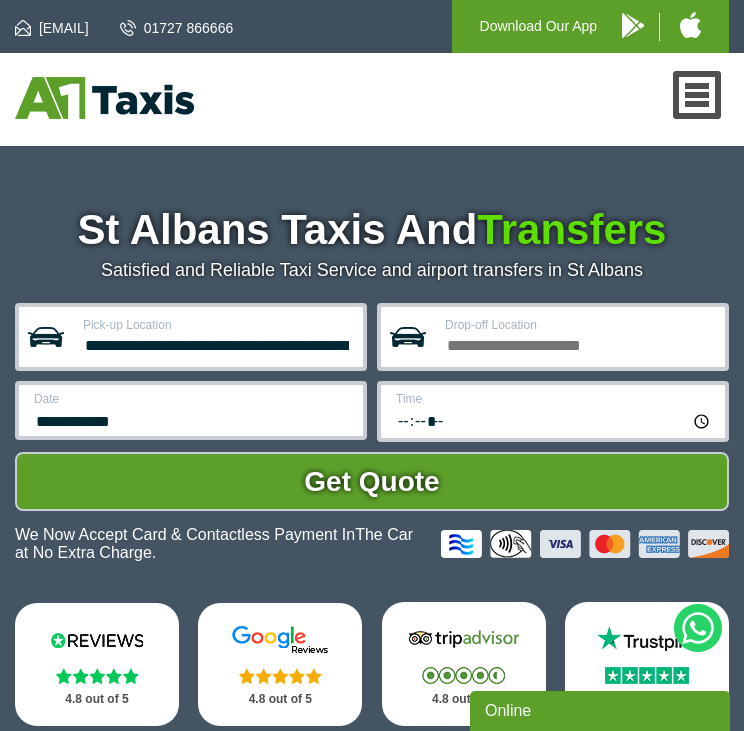 click on "Drop-off Location" at bounding box center (579, 343) 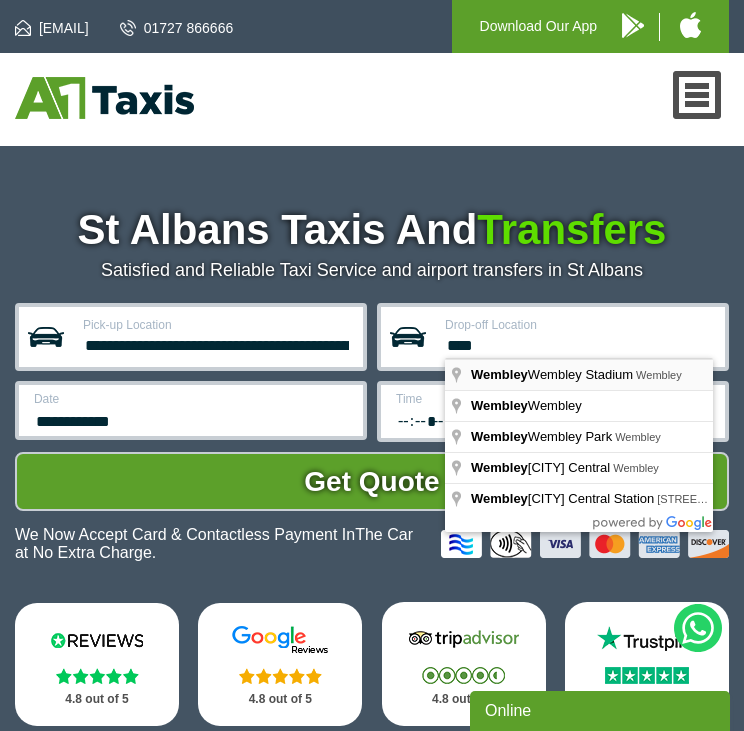 type on "**********" 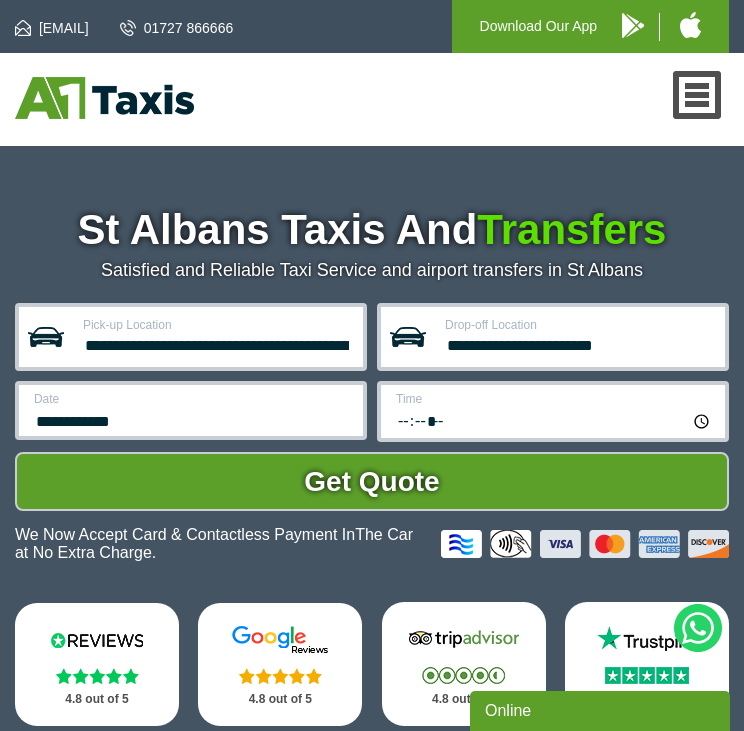 click on "**********" at bounding box center [192, 419] 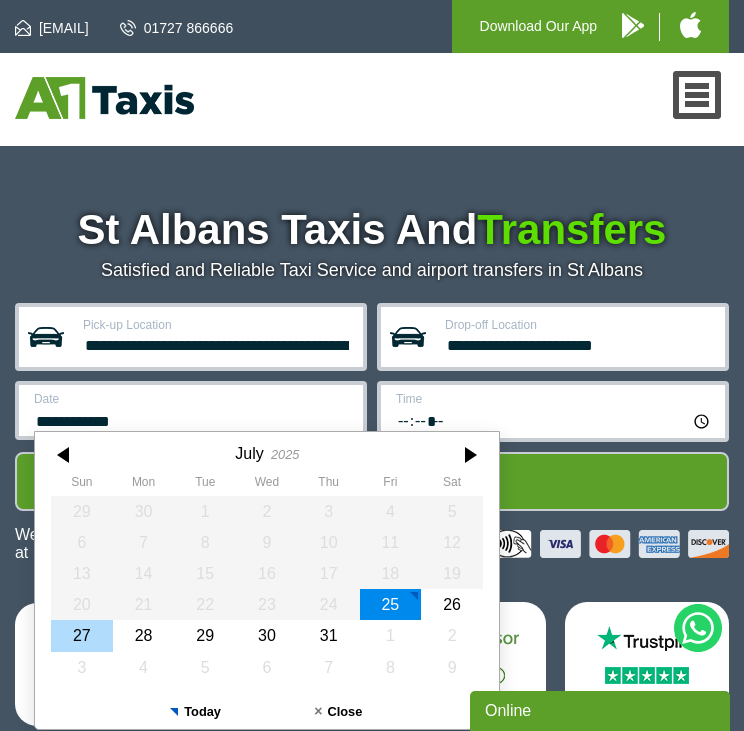 click on "27" at bounding box center (82, 635) 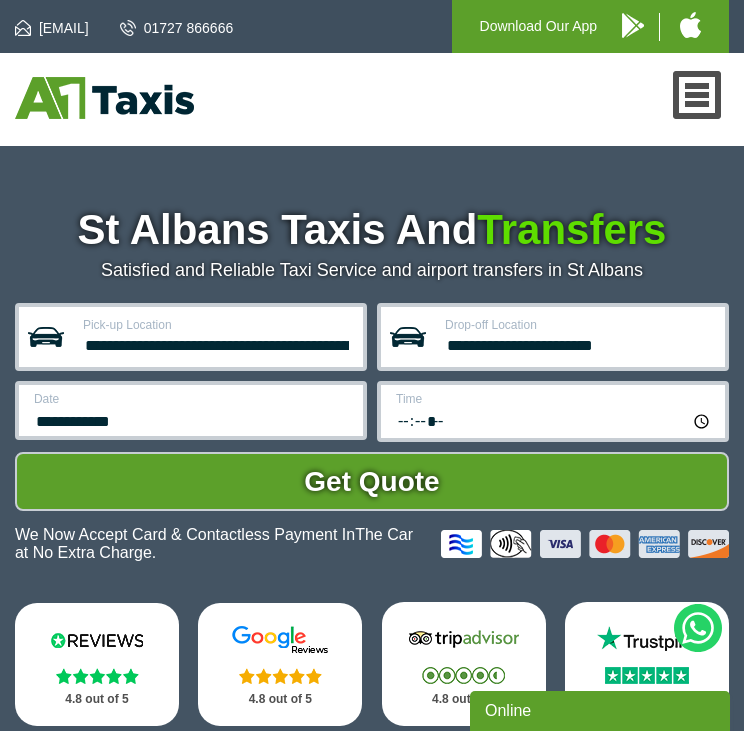 click on "*****" at bounding box center [554, 420] 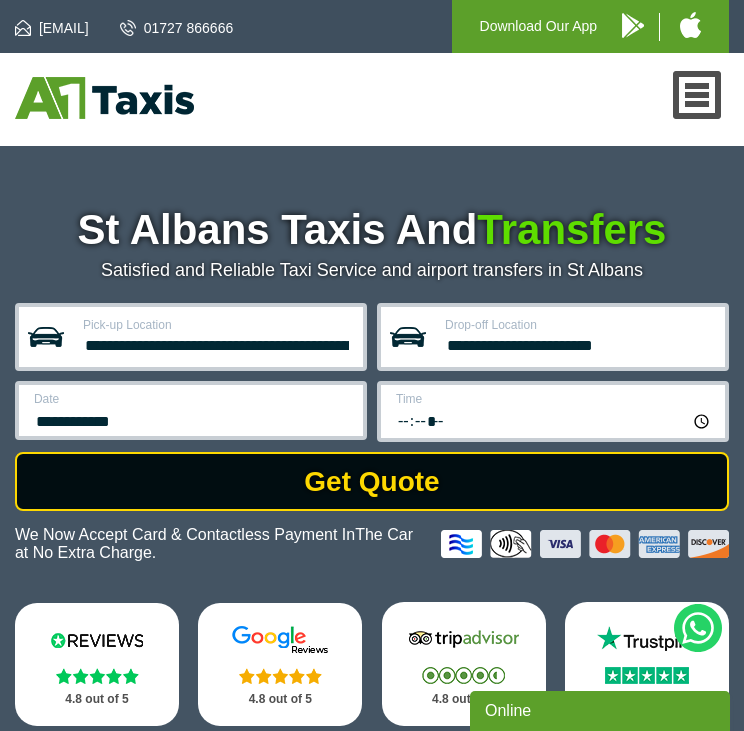 click on "Get Quote" at bounding box center (372, 482) 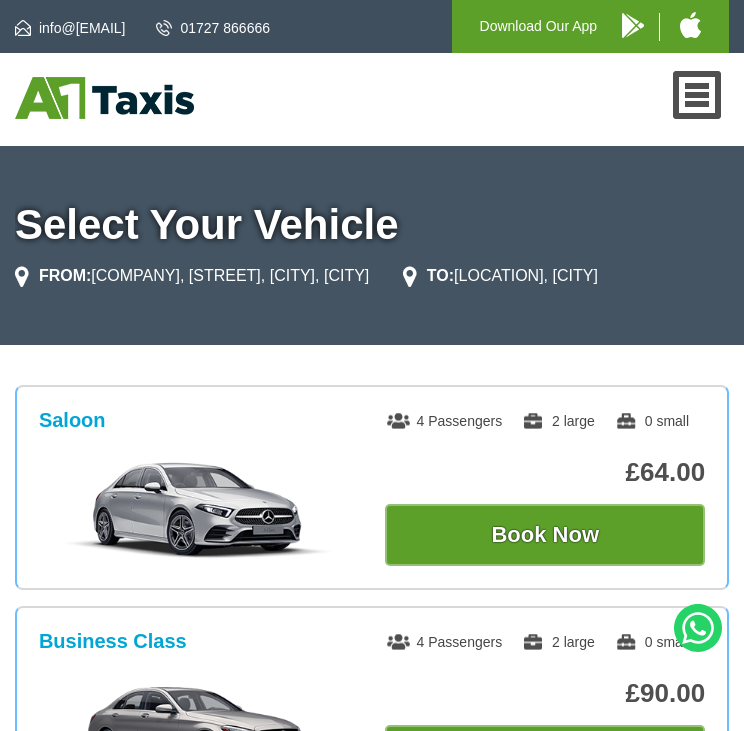 scroll, scrollTop: 0, scrollLeft: 0, axis: both 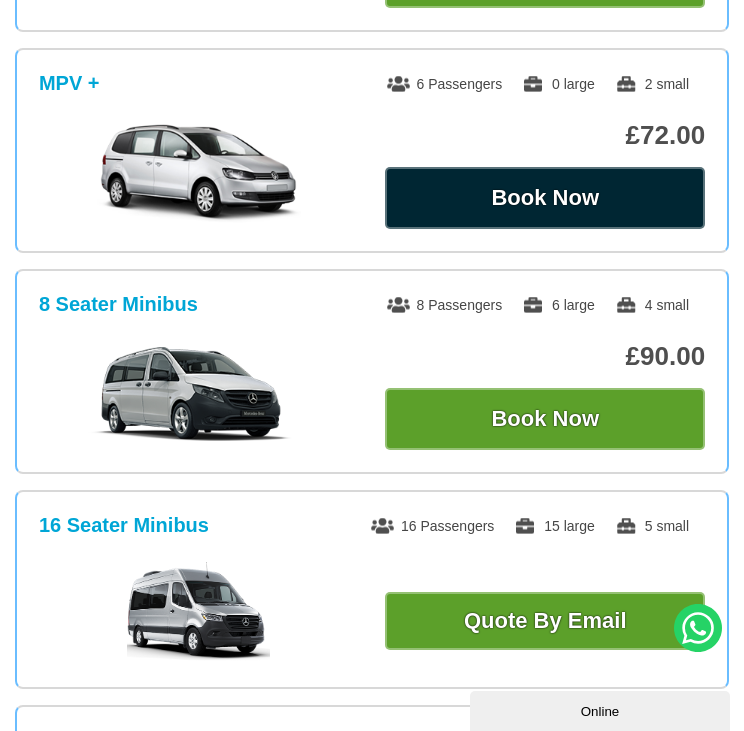 click on "Book Now" at bounding box center [545, 198] 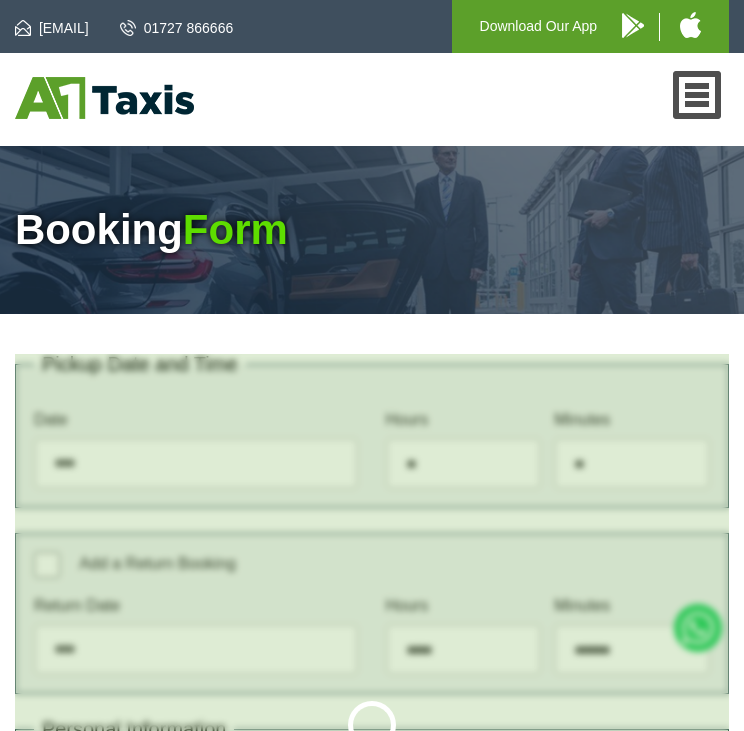 scroll, scrollTop: 0, scrollLeft: 0, axis: both 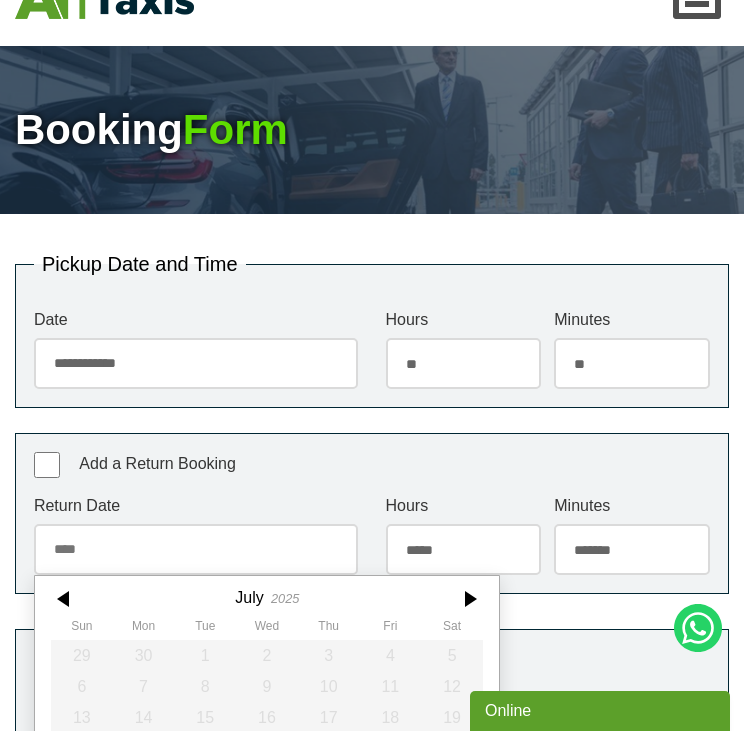 click on "Return Date
July 2025     Sun Mon Tue Wed Thu Fri Sat 29 30 1 2 3 4 5 6 7 8 9 10 11 12 13 14 15 16 17 18 19 20 21 22 23 24 25 26 27 28 29 30 31 1 2 3 4 5 6 7 8 9 Today Close" at bounding box center [196, 536] 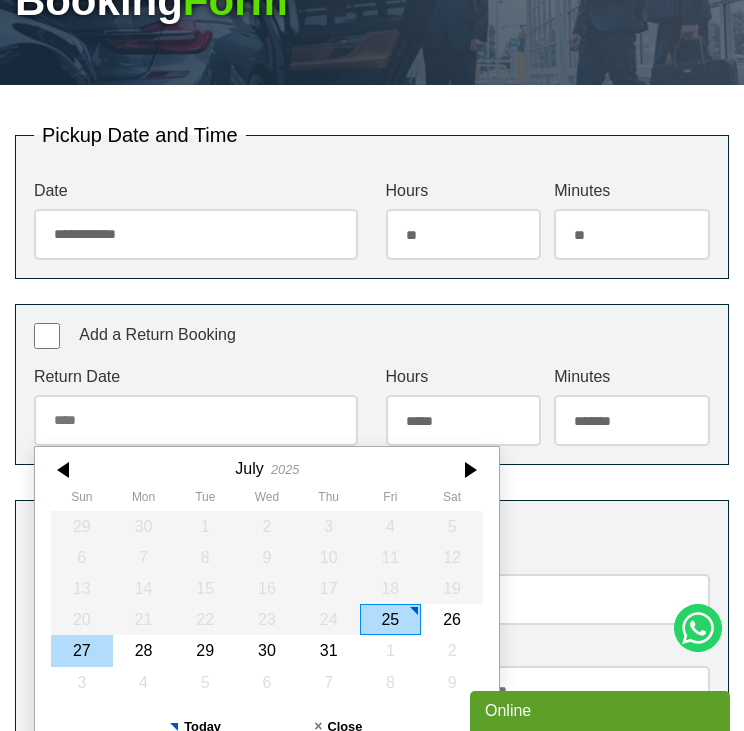 click on "27" at bounding box center [82, 651] 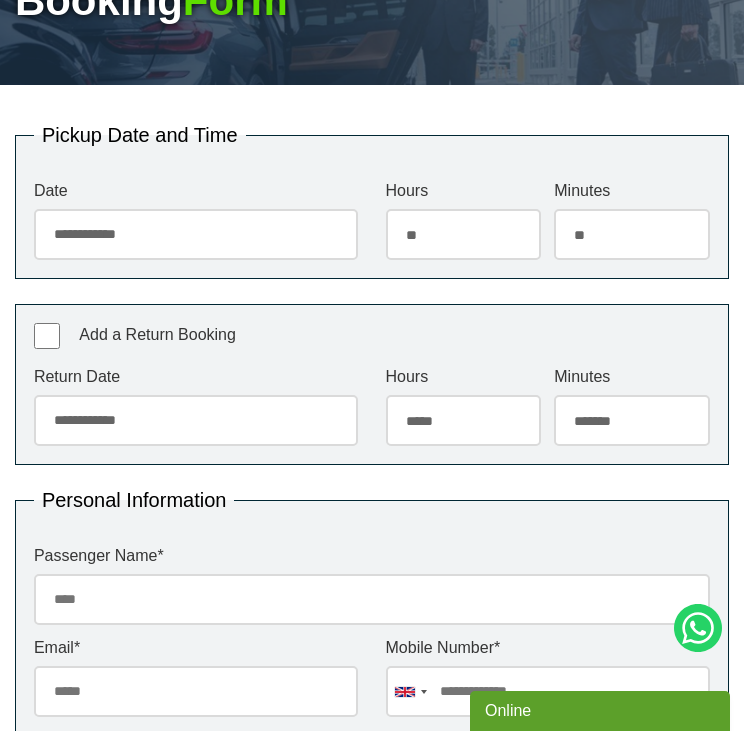 click on "*****
**
**
**
**
**
**
** ** ** ** ** ** ** ** ** ** ** ** ** ** ** ** ** **" at bounding box center (464, 420) 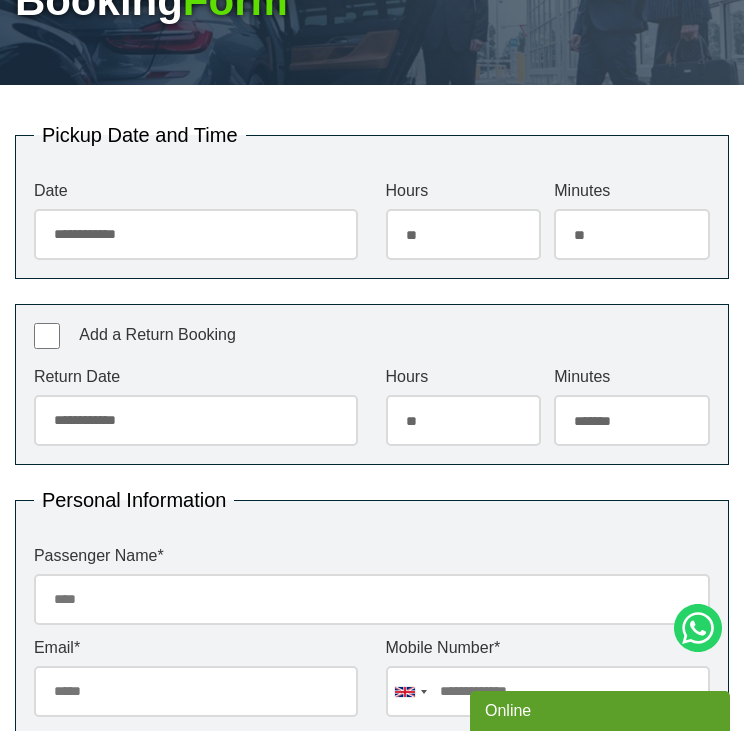 click on "*****
**
**
**
**
**
**
** ** ** ** ** ** ** ** ** ** ** ** ** ** ** ** ** **" at bounding box center [464, 420] 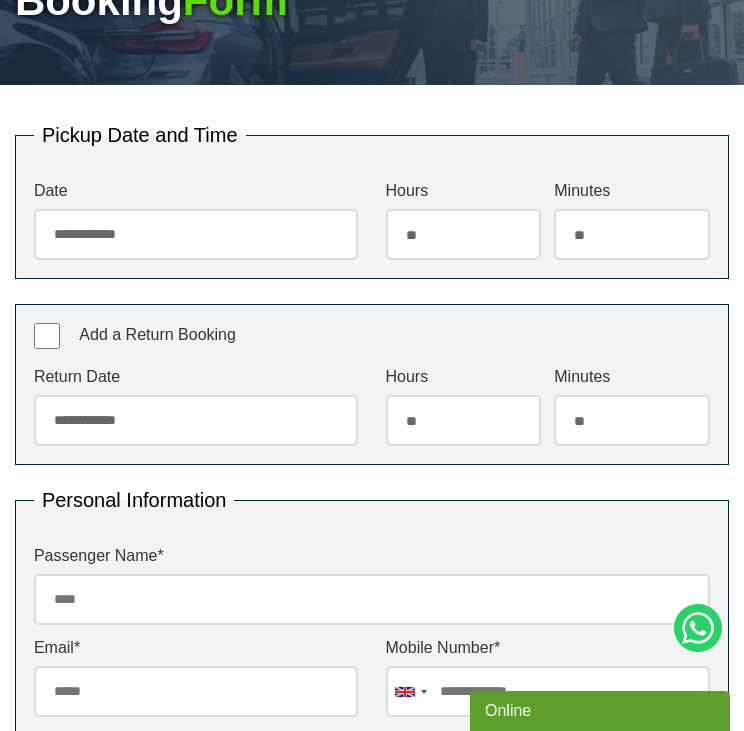click on "*******
**
**
**
**
**
**
** ** ** ** ** ** ** ** ** ** ** ** ** ** ** ** ** ** ** ** ** ** ** ** ** ** **" at bounding box center (632, 420) 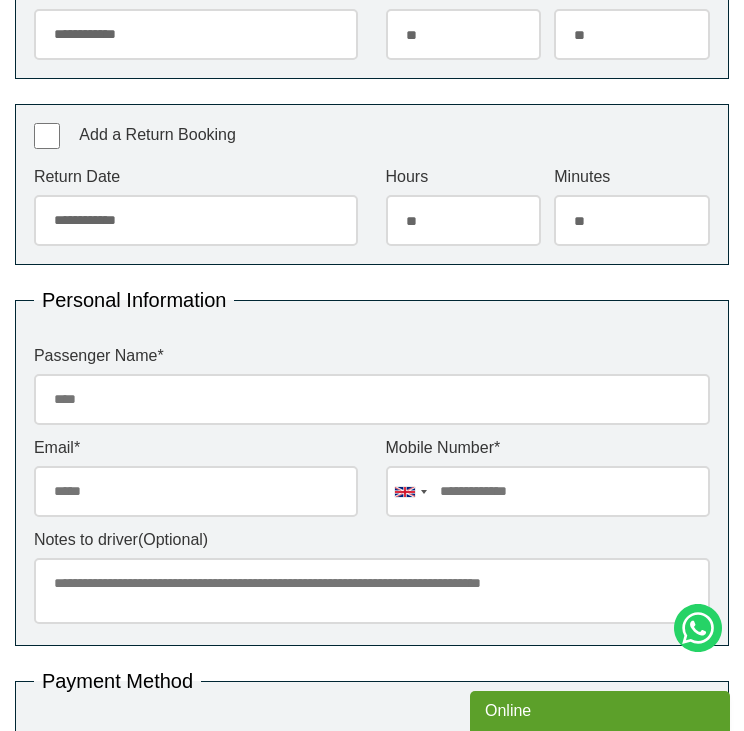 click on "Passenger Name  *" at bounding box center (372, 399) 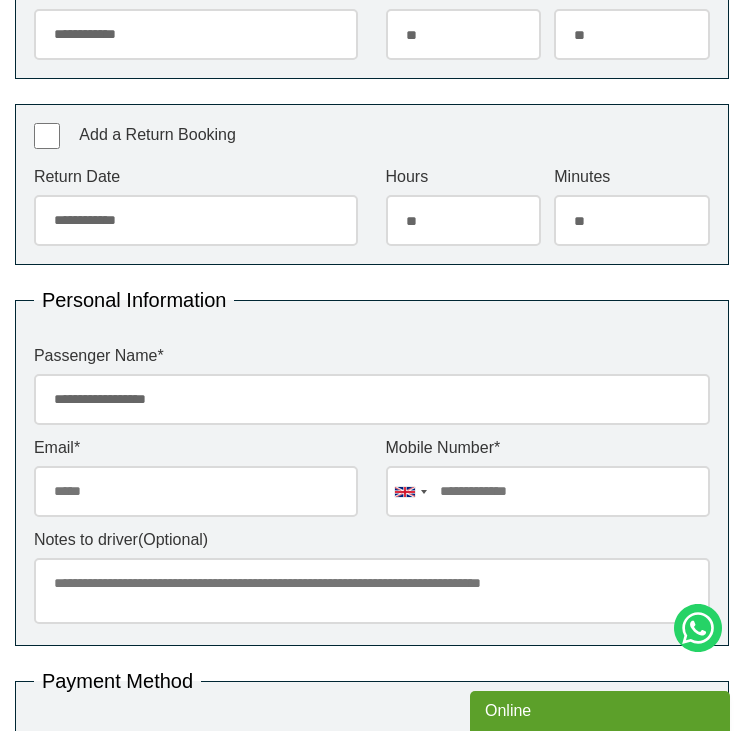 type on "**********" 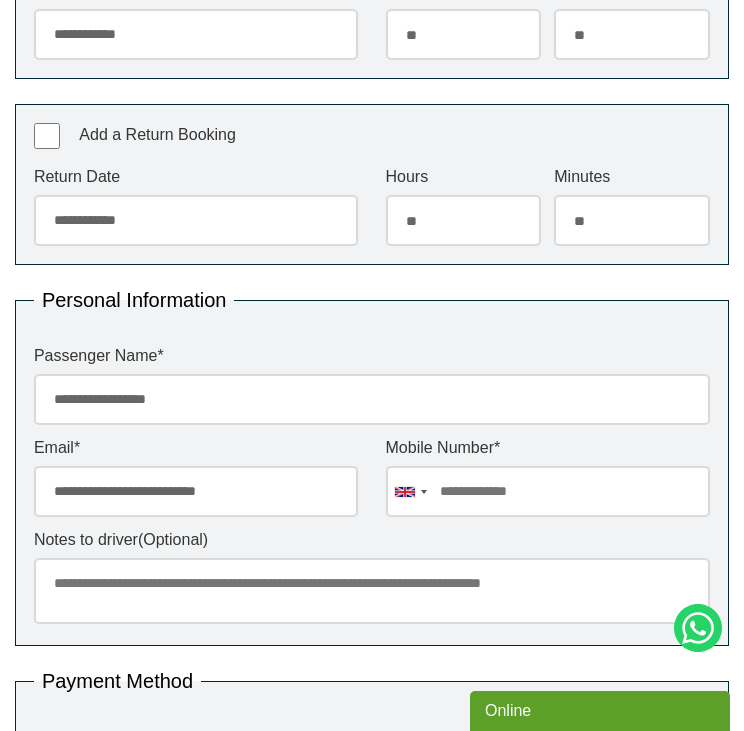 type on "**********" 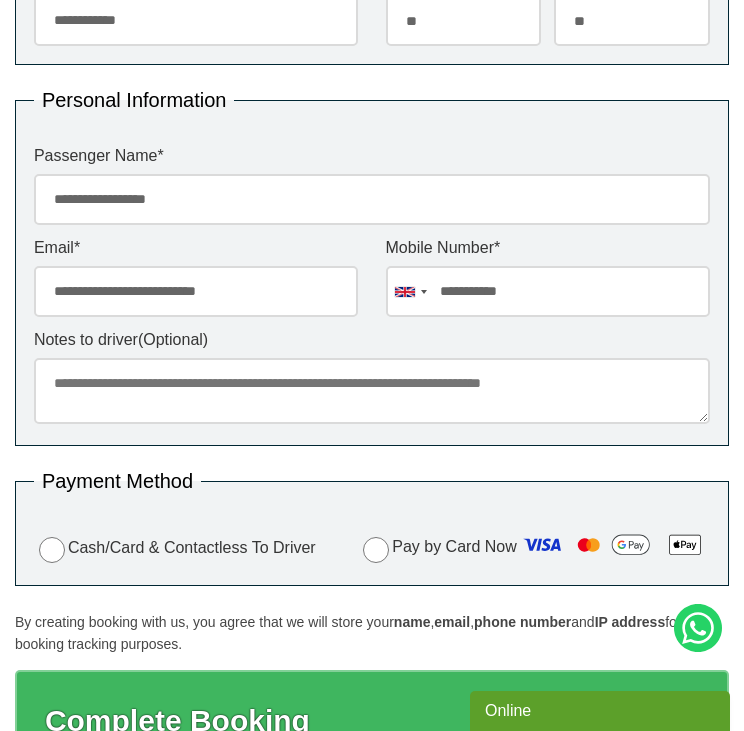 scroll, scrollTop: 729, scrollLeft: 0, axis: vertical 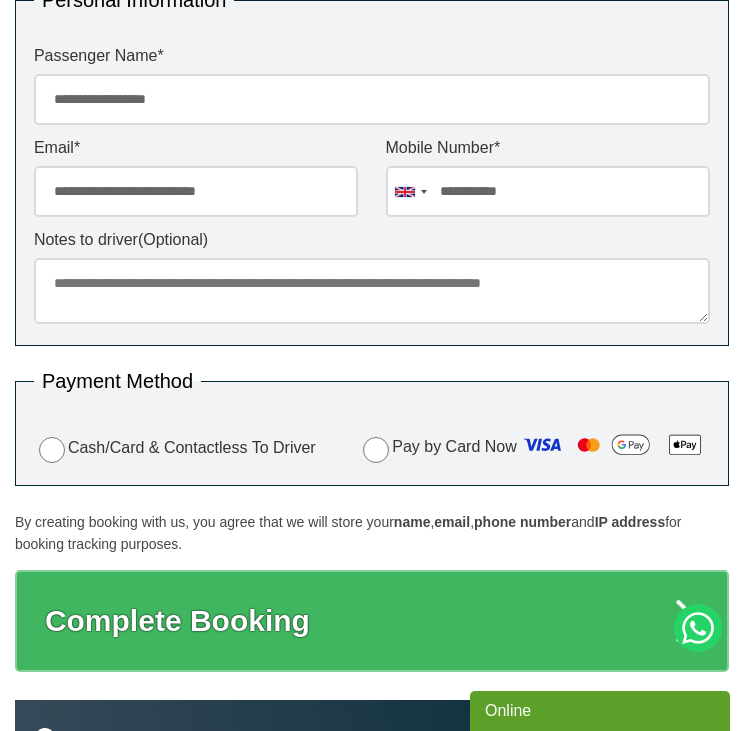 click on "Notes to driver  (Optional)" at bounding box center (372, 291) 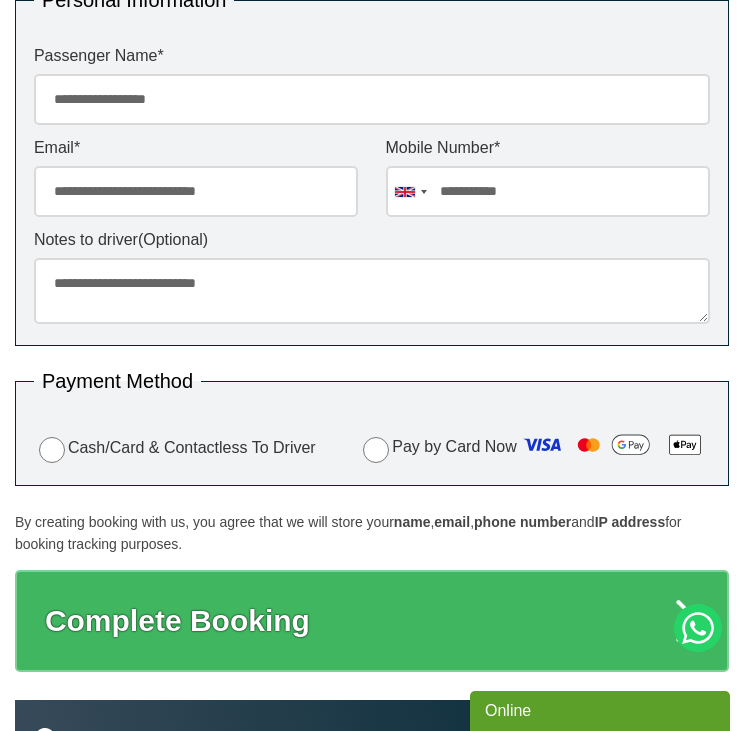 scroll, scrollTop: 929, scrollLeft: 0, axis: vertical 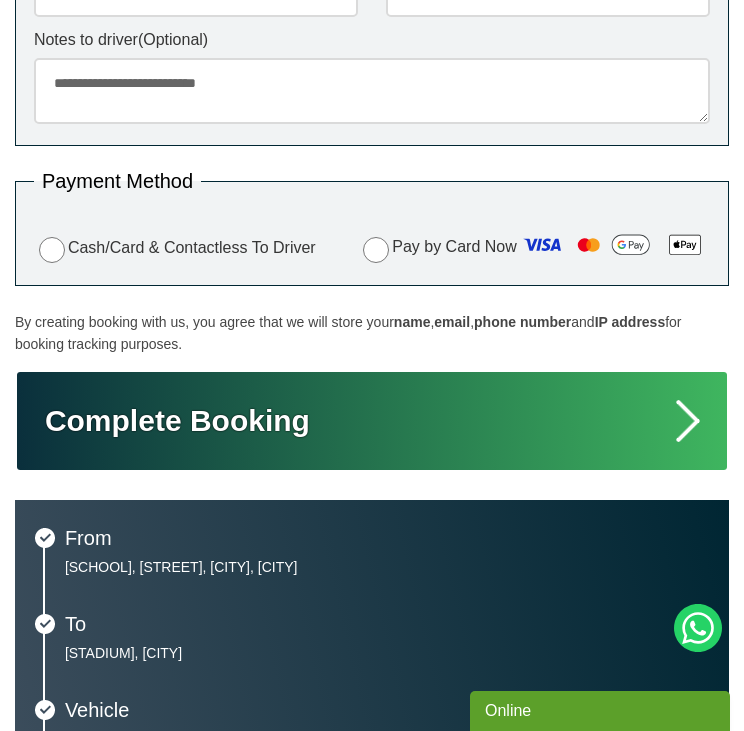 type on "**********" 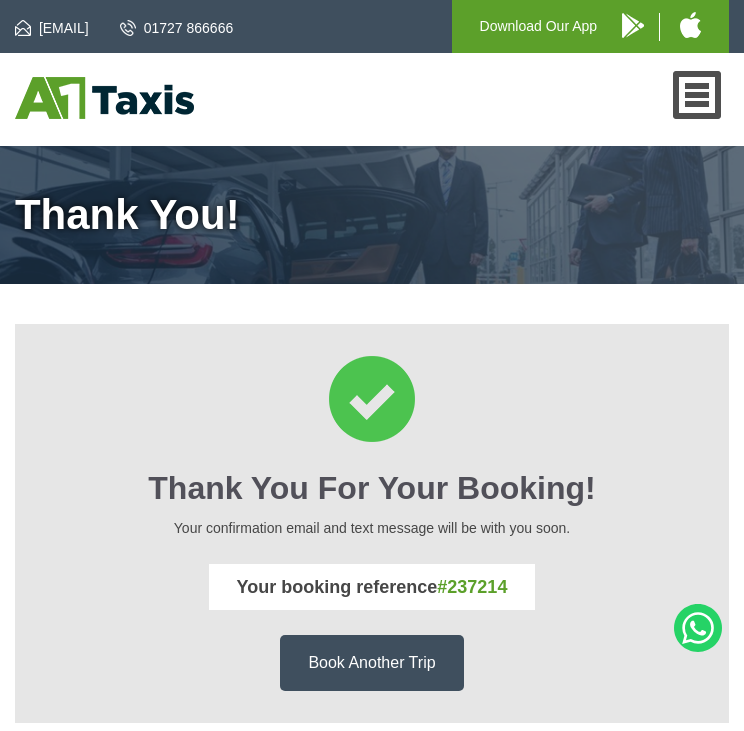 scroll, scrollTop: 0, scrollLeft: 0, axis: both 